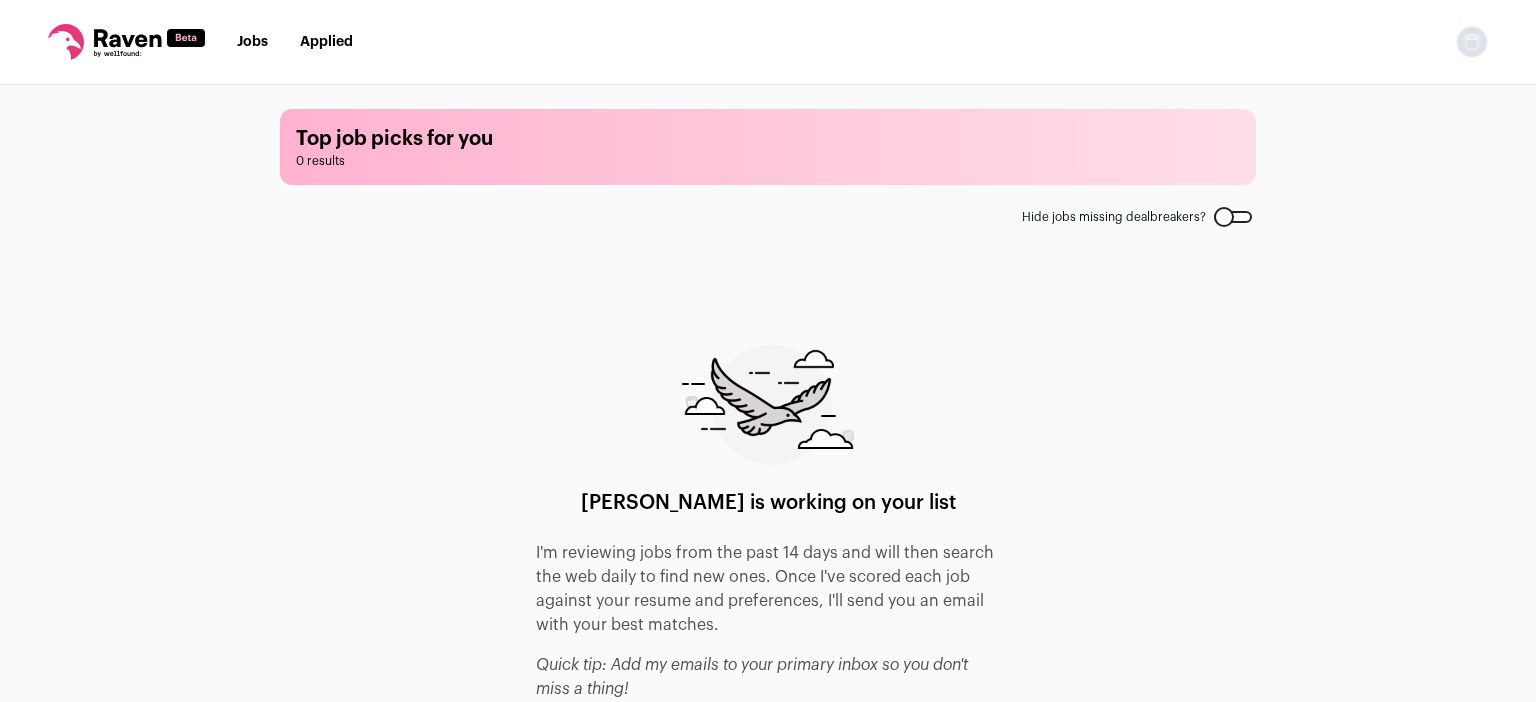 scroll, scrollTop: 0, scrollLeft: 0, axis: both 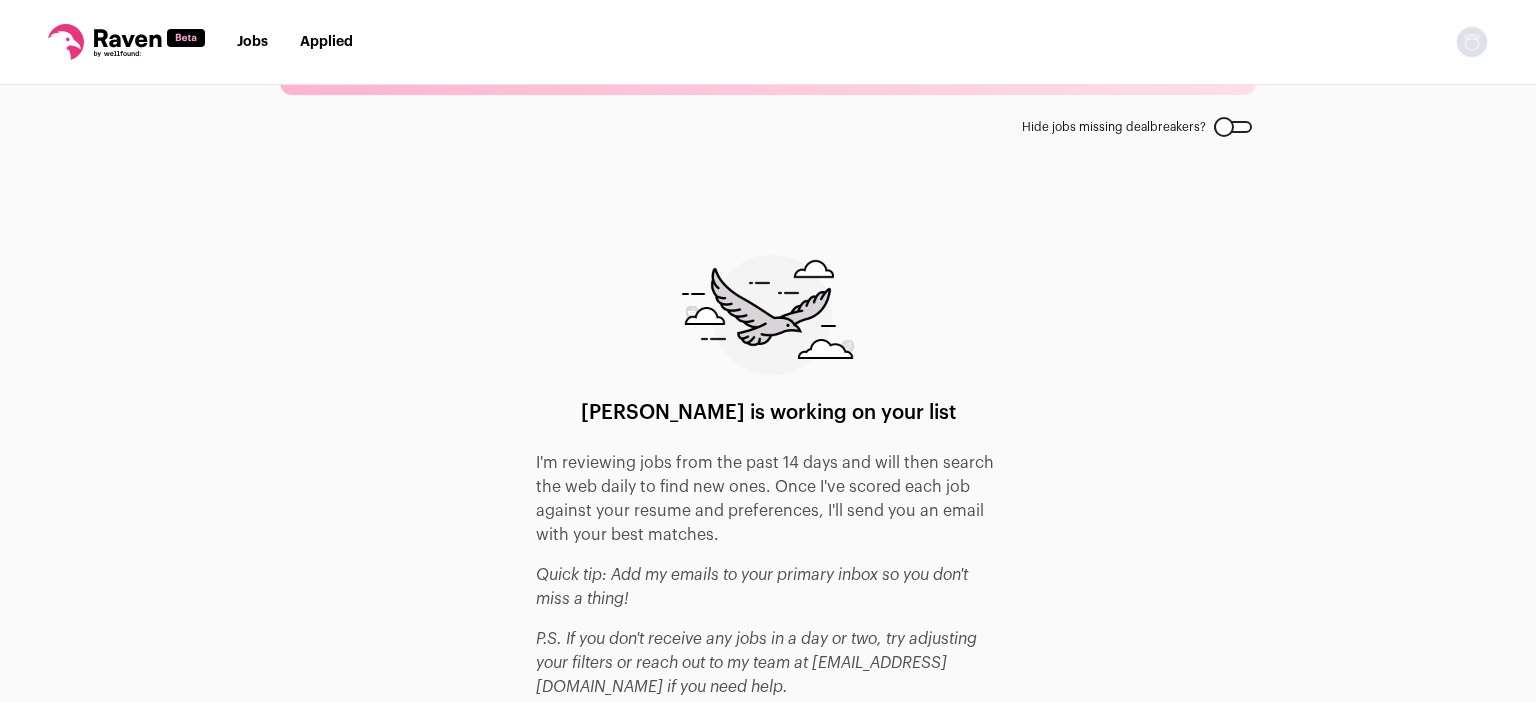 click on "Jobs" at bounding box center (252, 42) 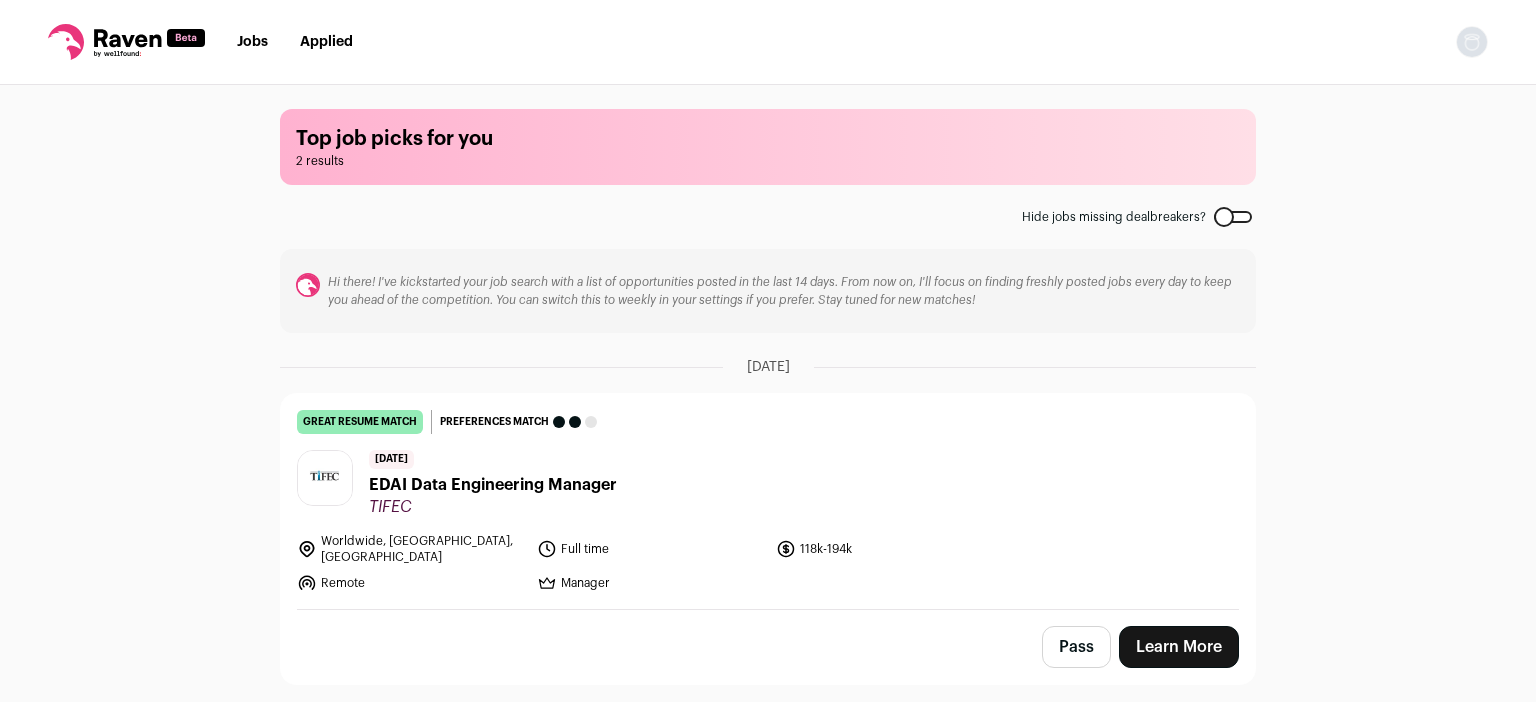 click on "EDAI Data Engineering Manager" at bounding box center [493, 485] 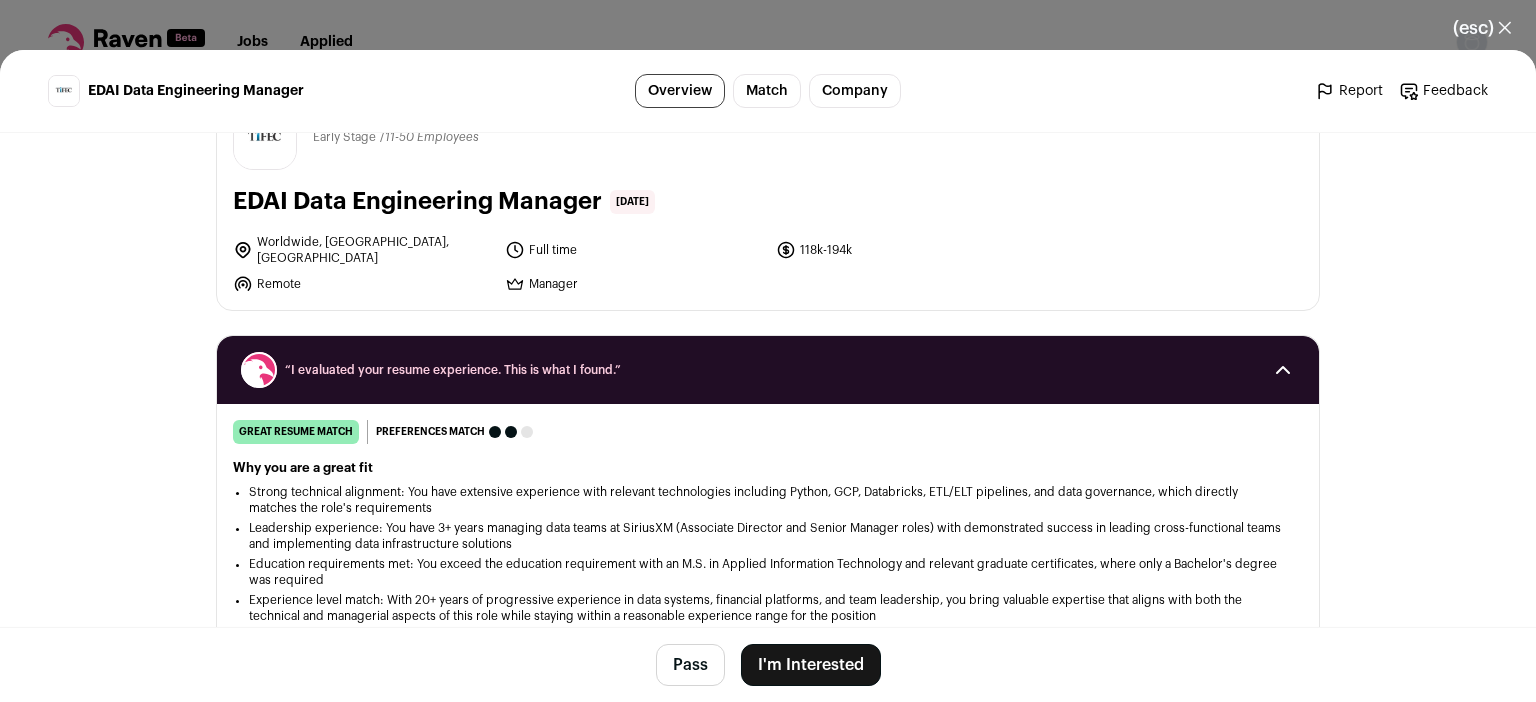 scroll, scrollTop: 0, scrollLeft: 0, axis: both 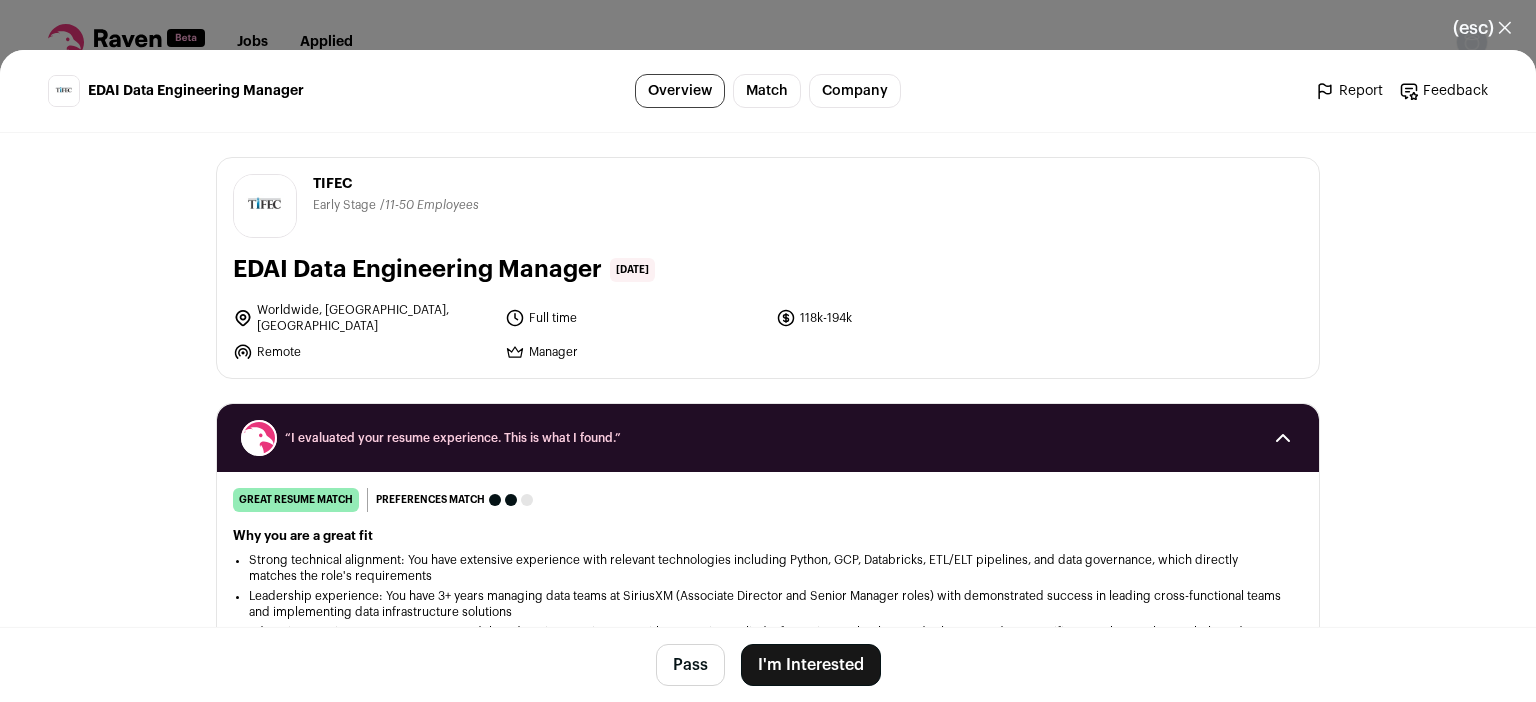 click on "(esc) ✕" at bounding box center (1482, 28) 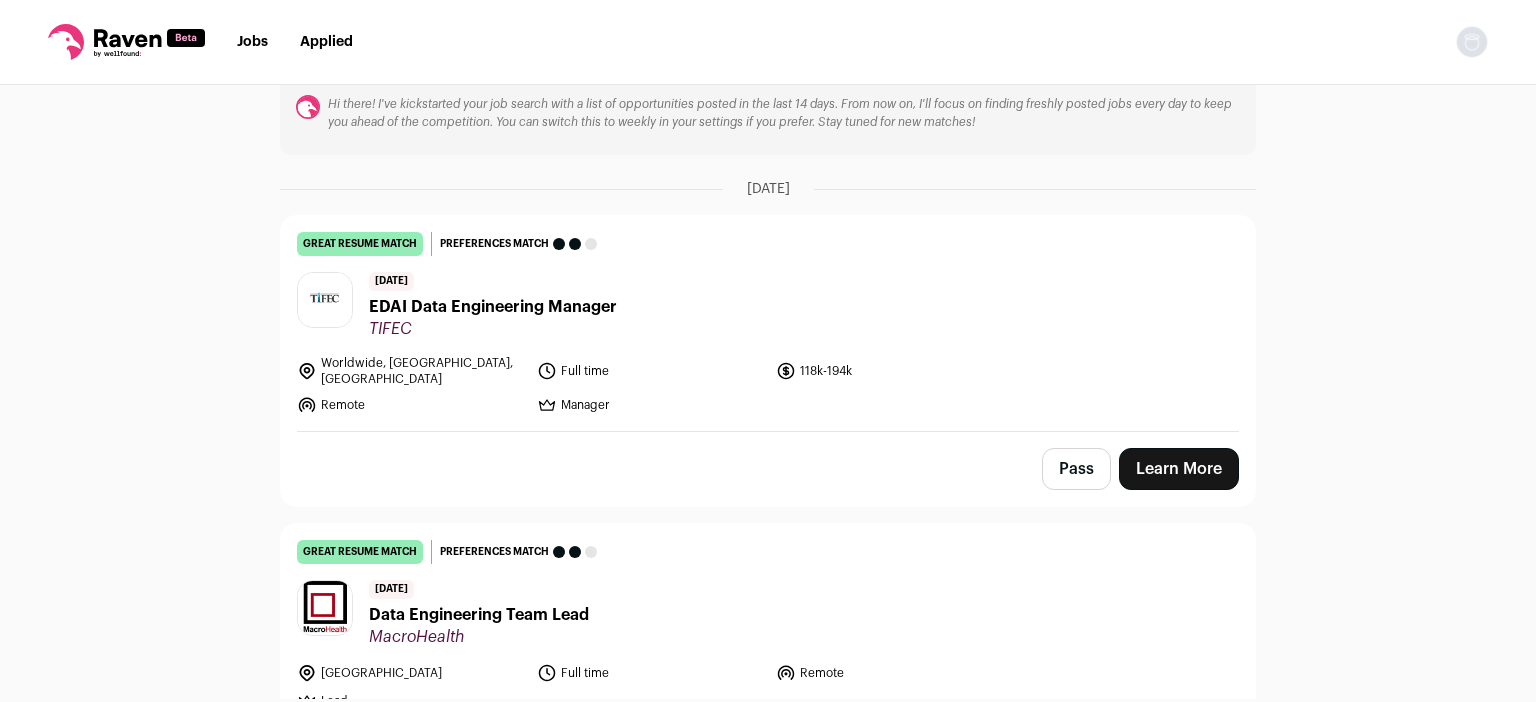 scroll, scrollTop: 268, scrollLeft: 0, axis: vertical 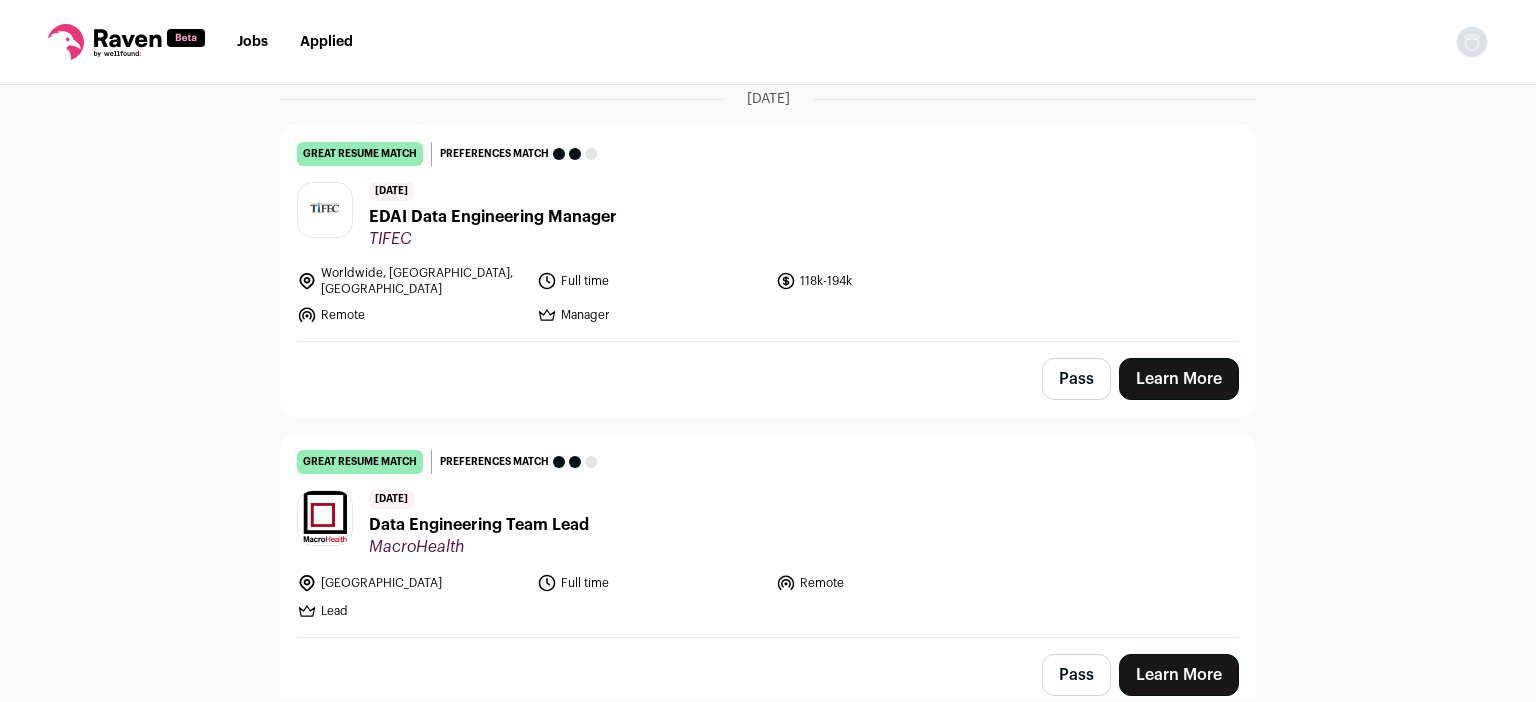 click on "Data Engineering Team Lead" at bounding box center (479, 525) 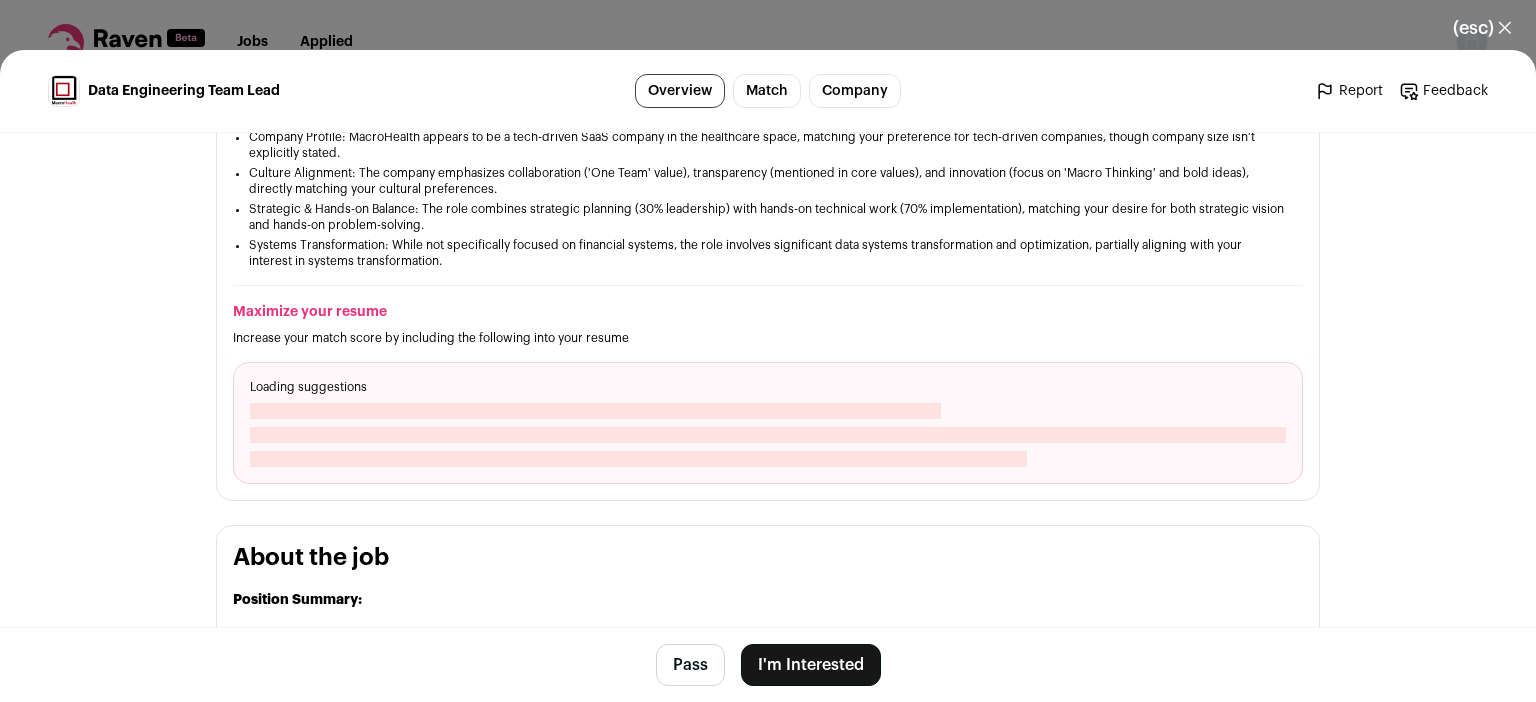 scroll, scrollTop: 660, scrollLeft: 0, axis: vertical 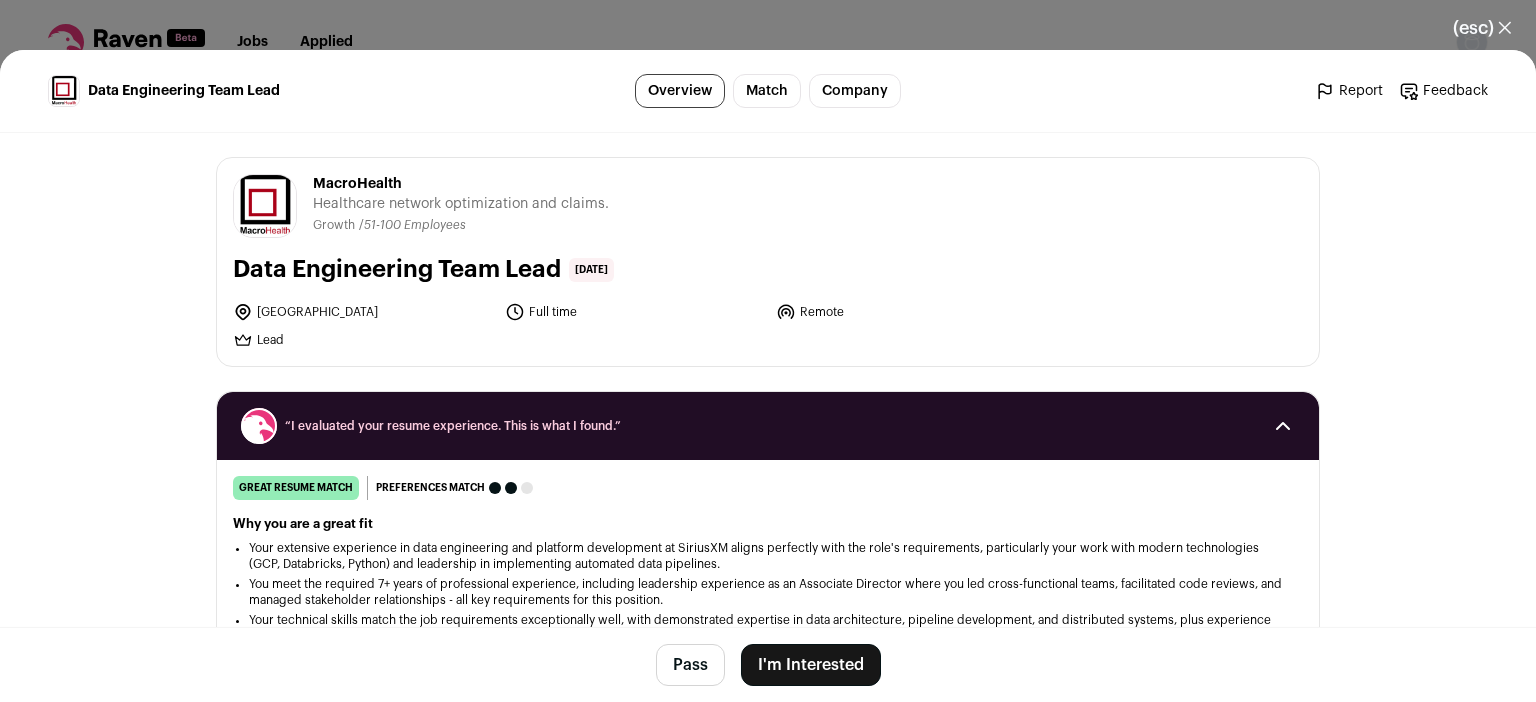 click on "(esc) ✕" at bounding box center [1482, 28] 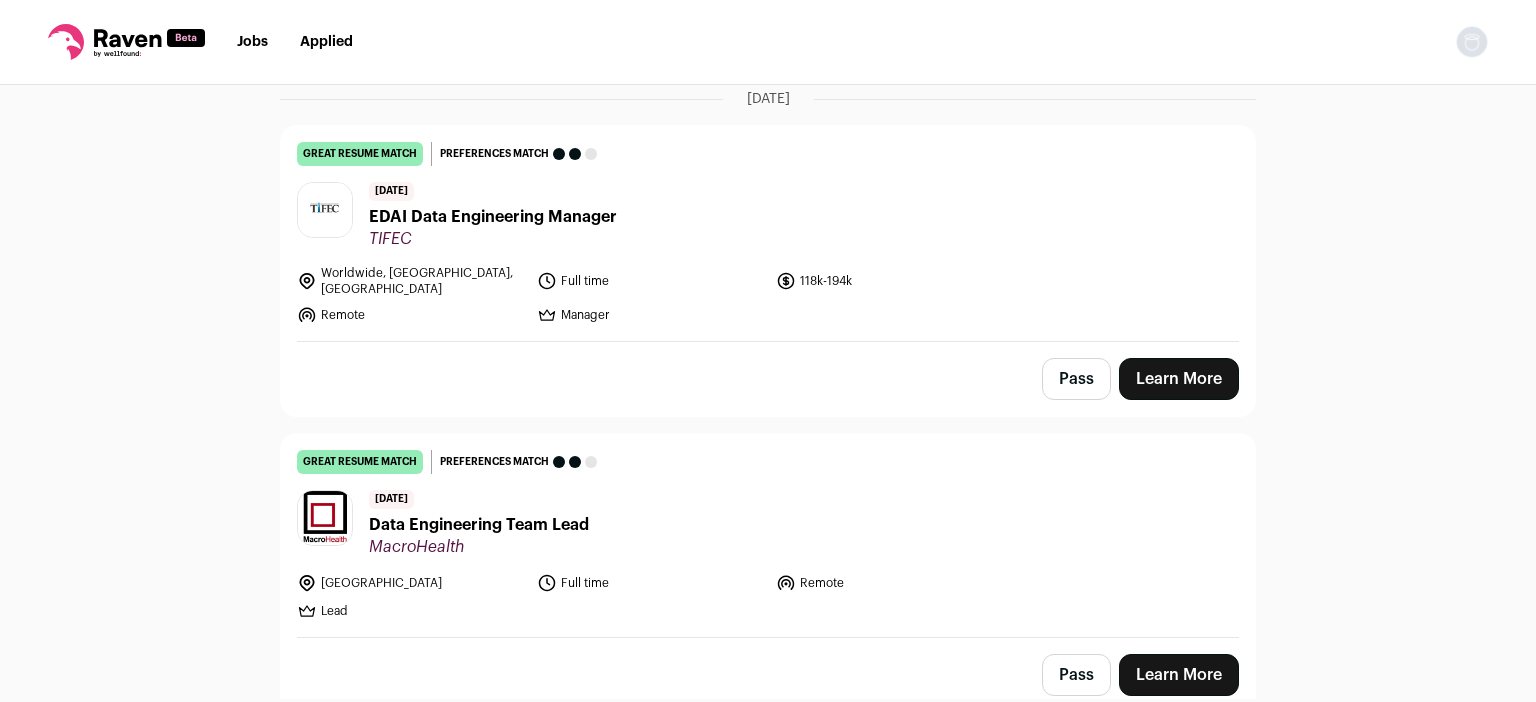 click on "Jobs" at bounding box center [252, 42] 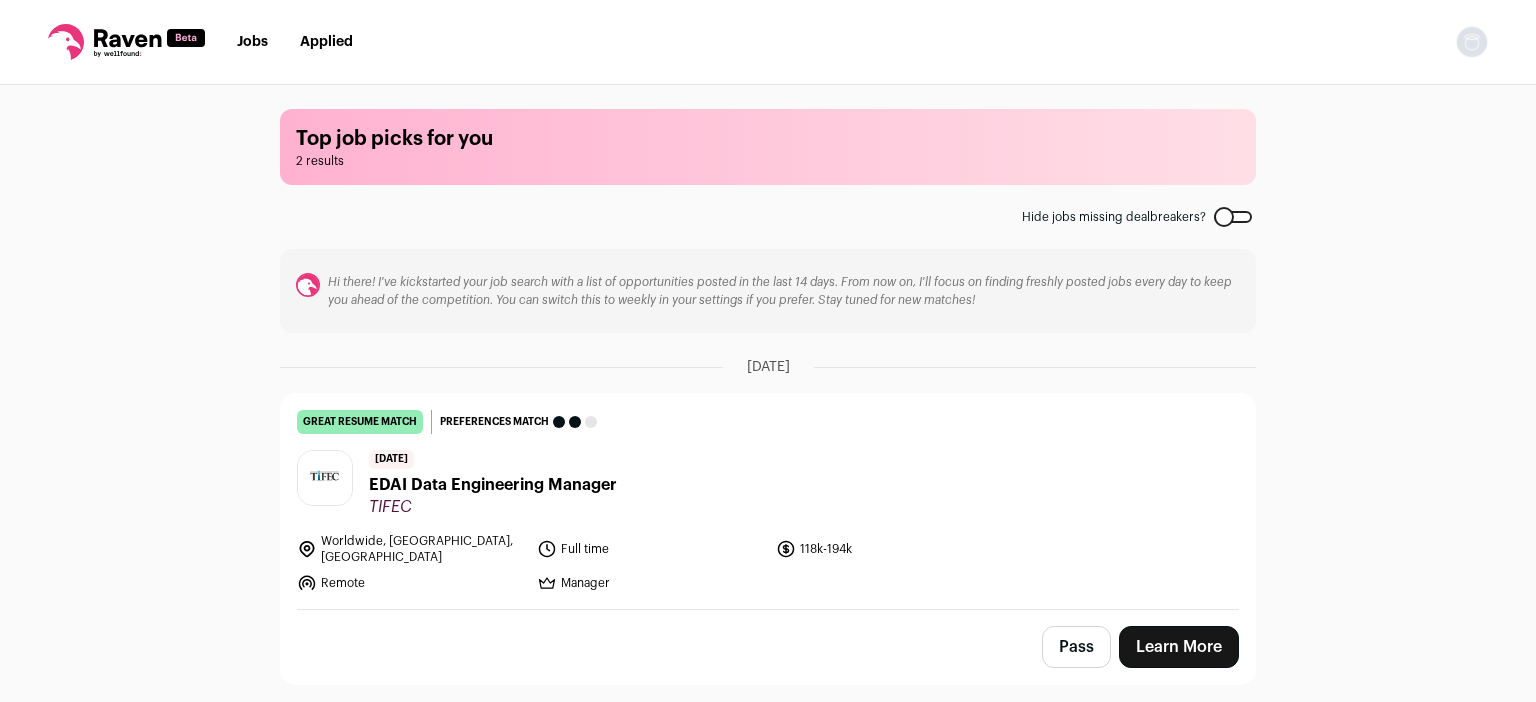 click at bounding box center [1233, 217] 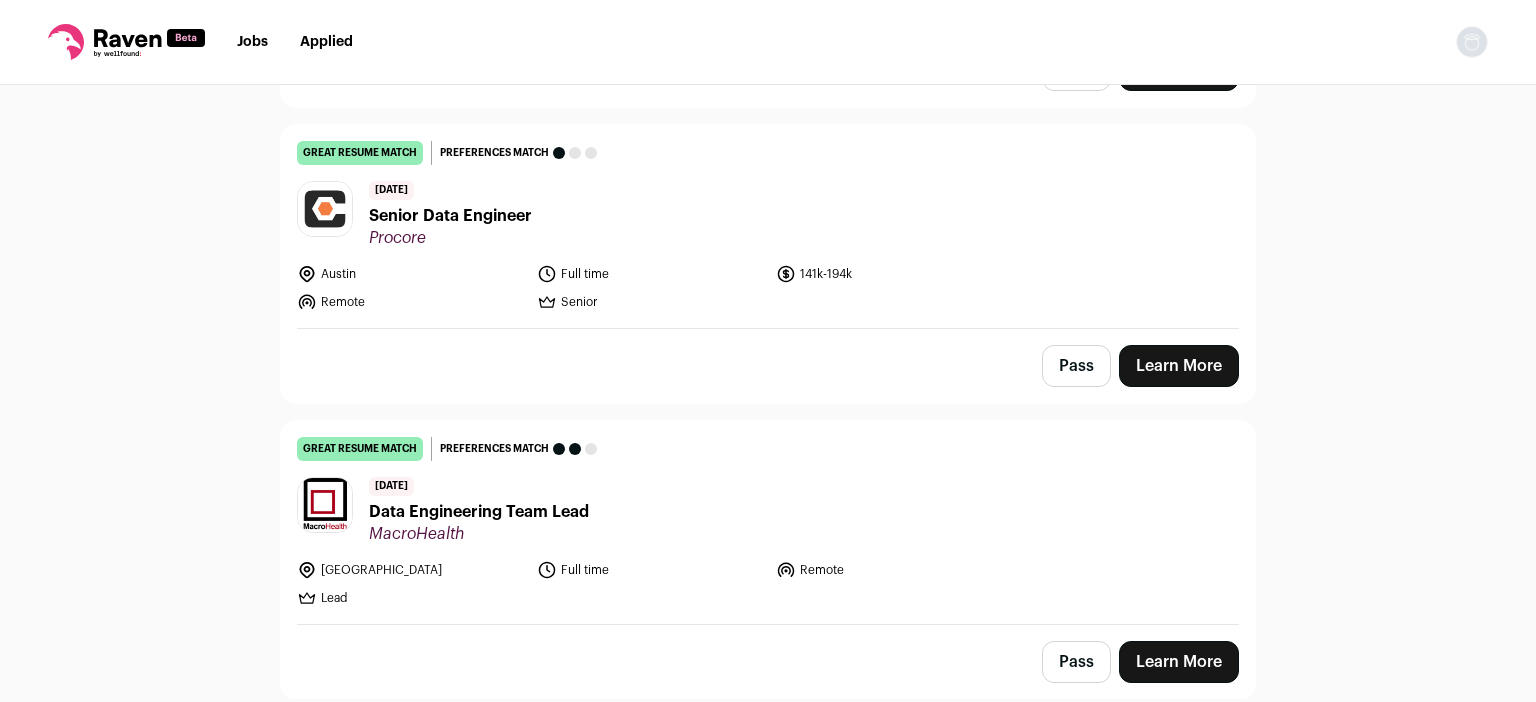 scroll, scrollTop: 4122, scrollLeft: 0, axis: vertical 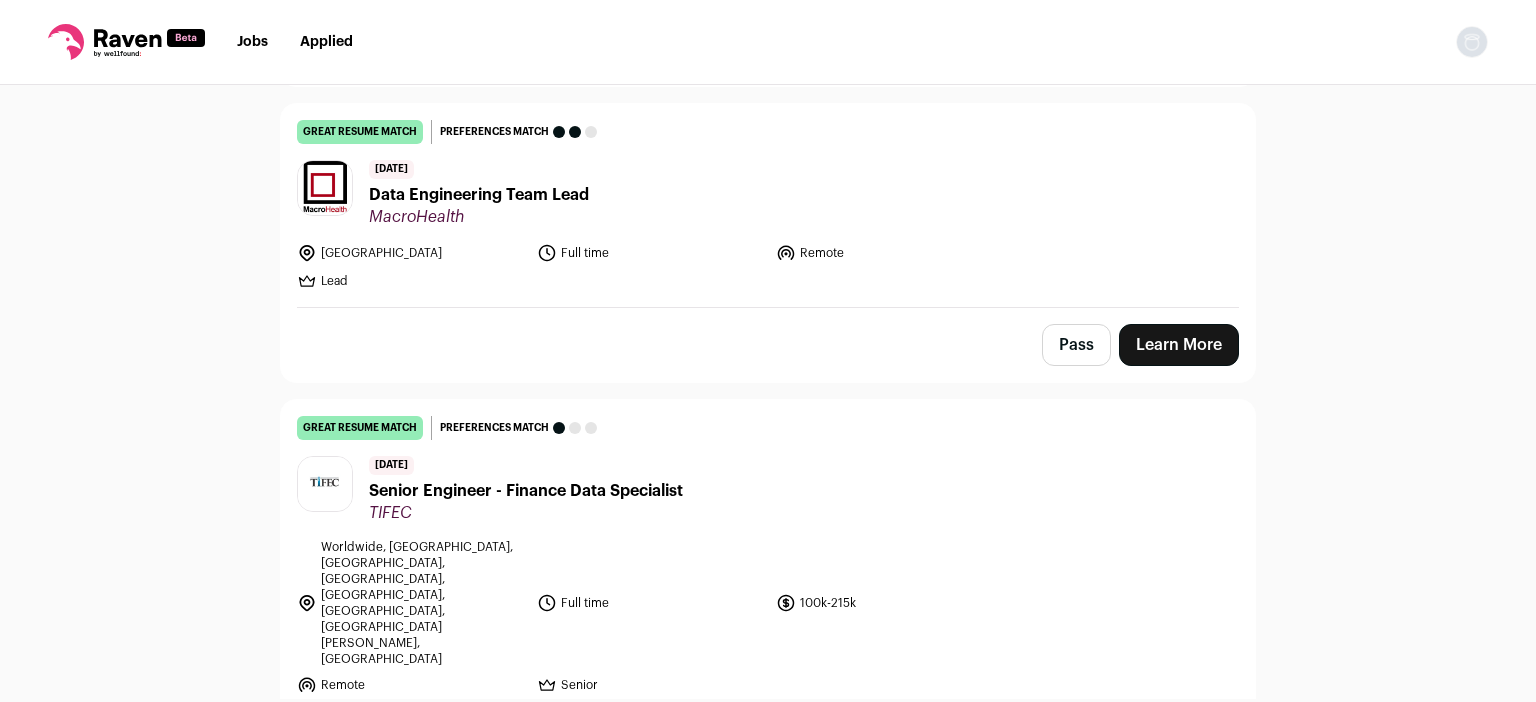 click on "Senior Engineer - Finance Data Specialist" at bounding box center [526, 491] 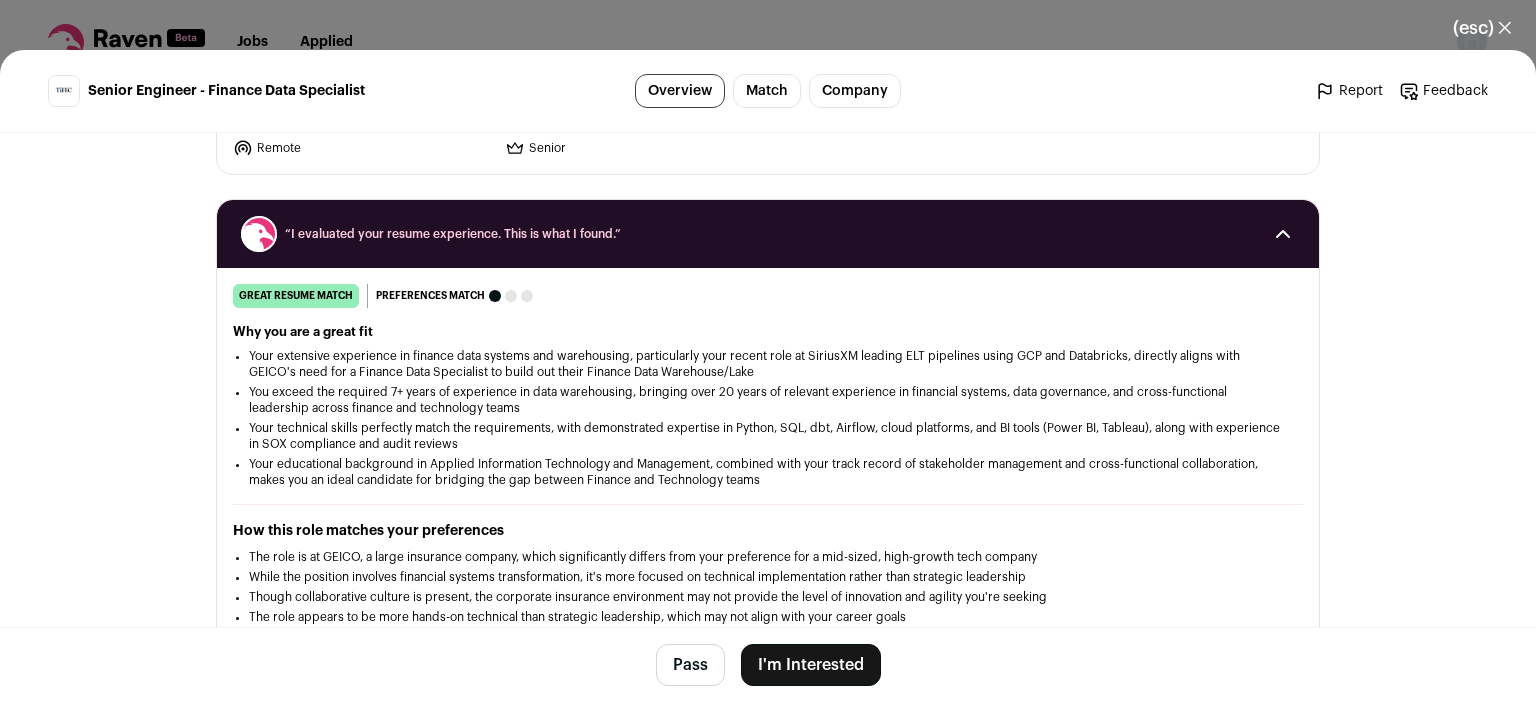 scroll, scrollTop: 258, scrollLeft: 0, axis: vertical 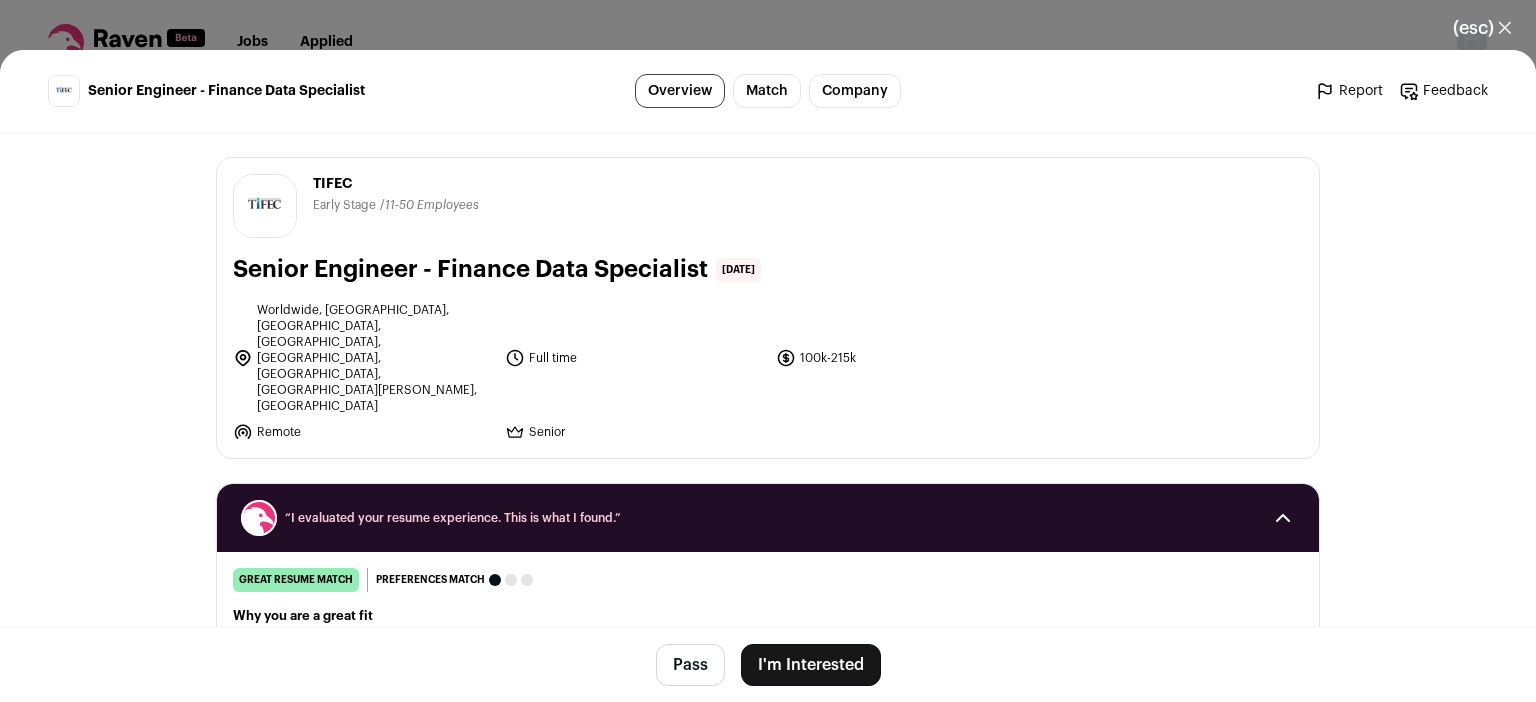 click on "Company" at bounding box center [855, 91] 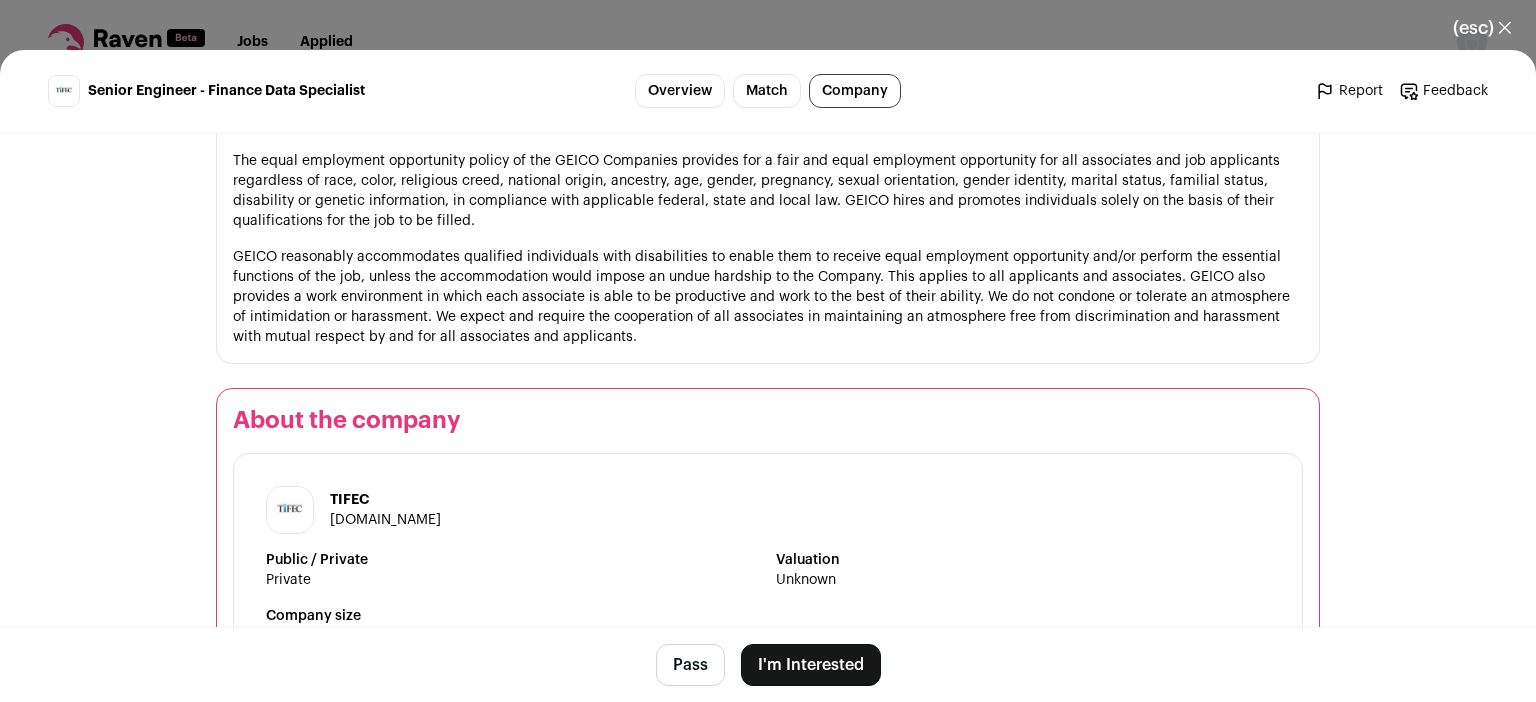 scroll, scrollTop: 2728, scrollLeft: 0, axis: vertical 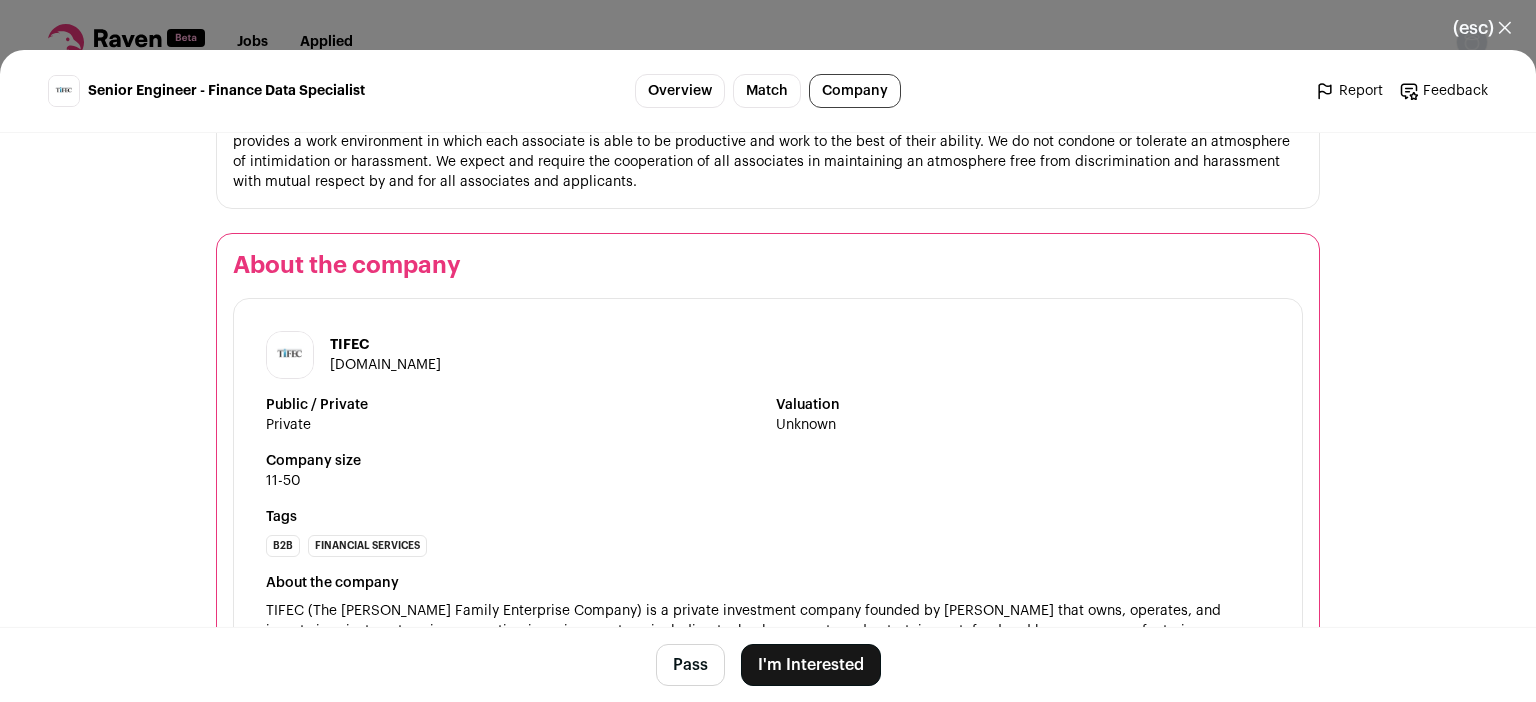 click on "Overview" at bounding box center (680, 91) 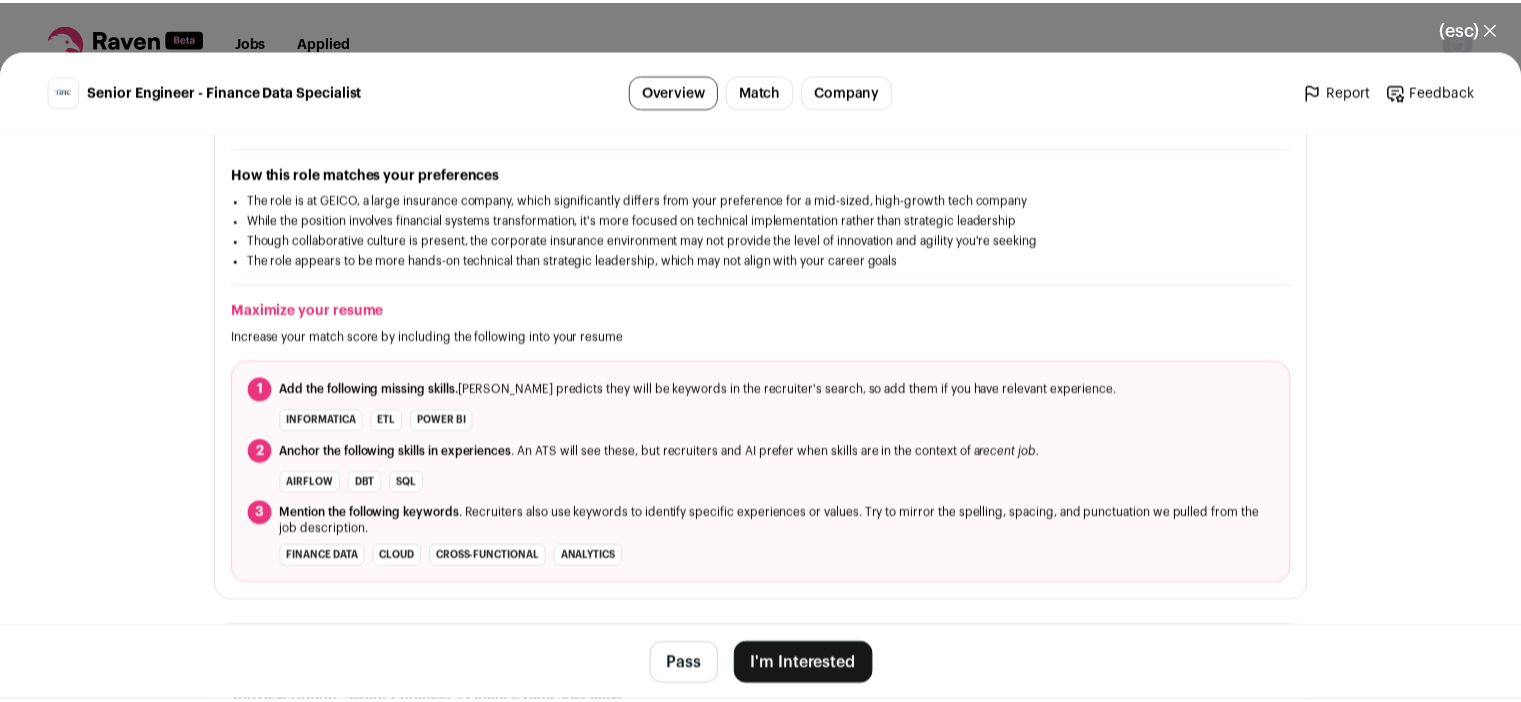 scroll, scrollTop: 10, scrollLeft: 0, axis: vertical 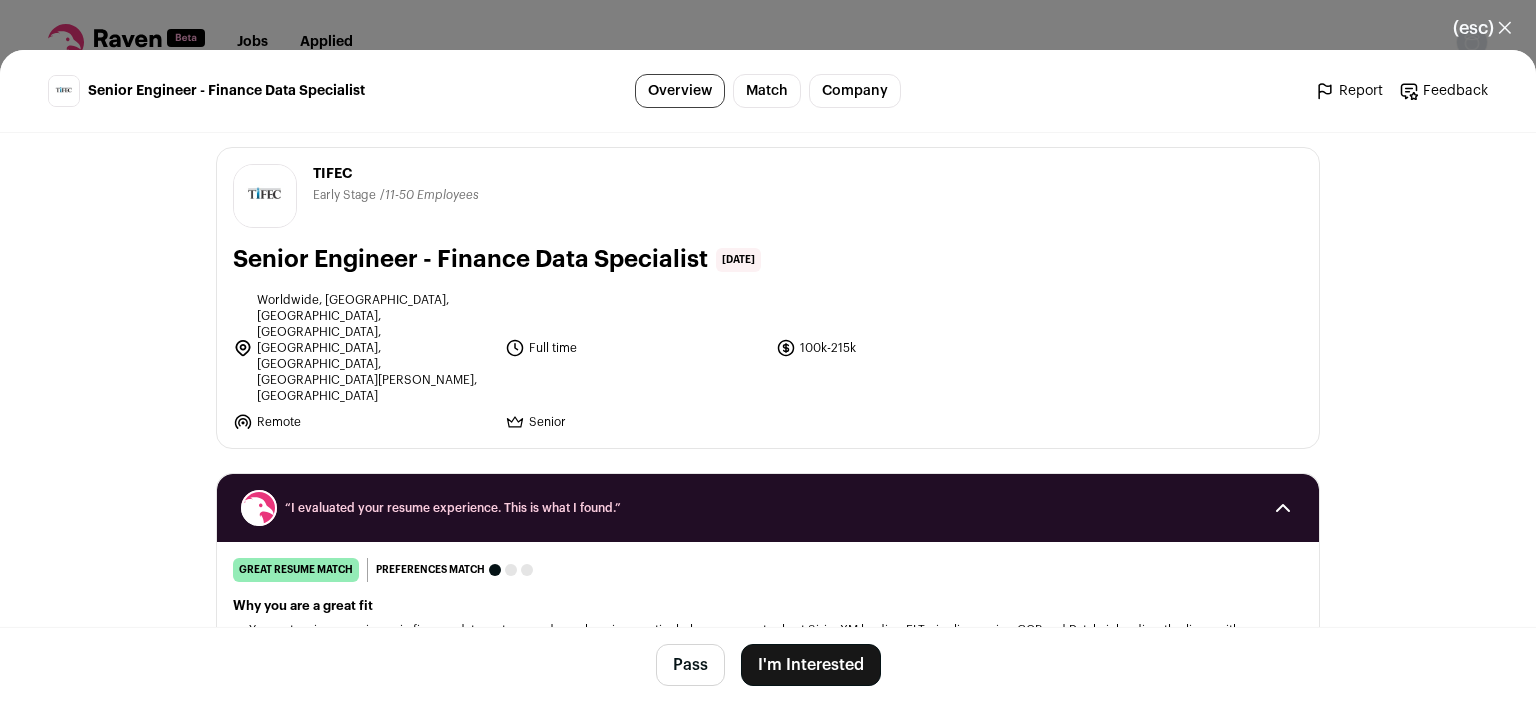 click on "(esc) ✕" at bounding box center (1482, 28) 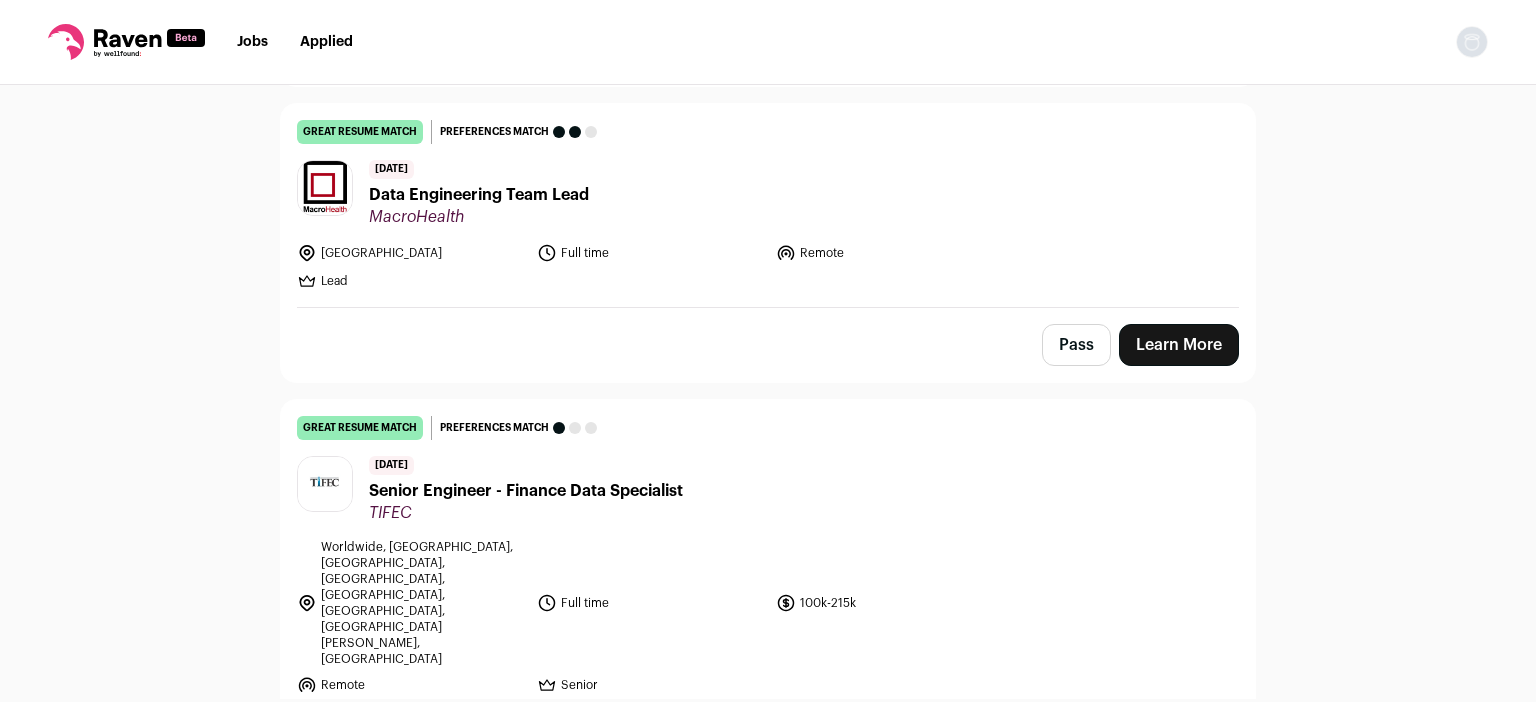 click at bounding box center (1472, 42) 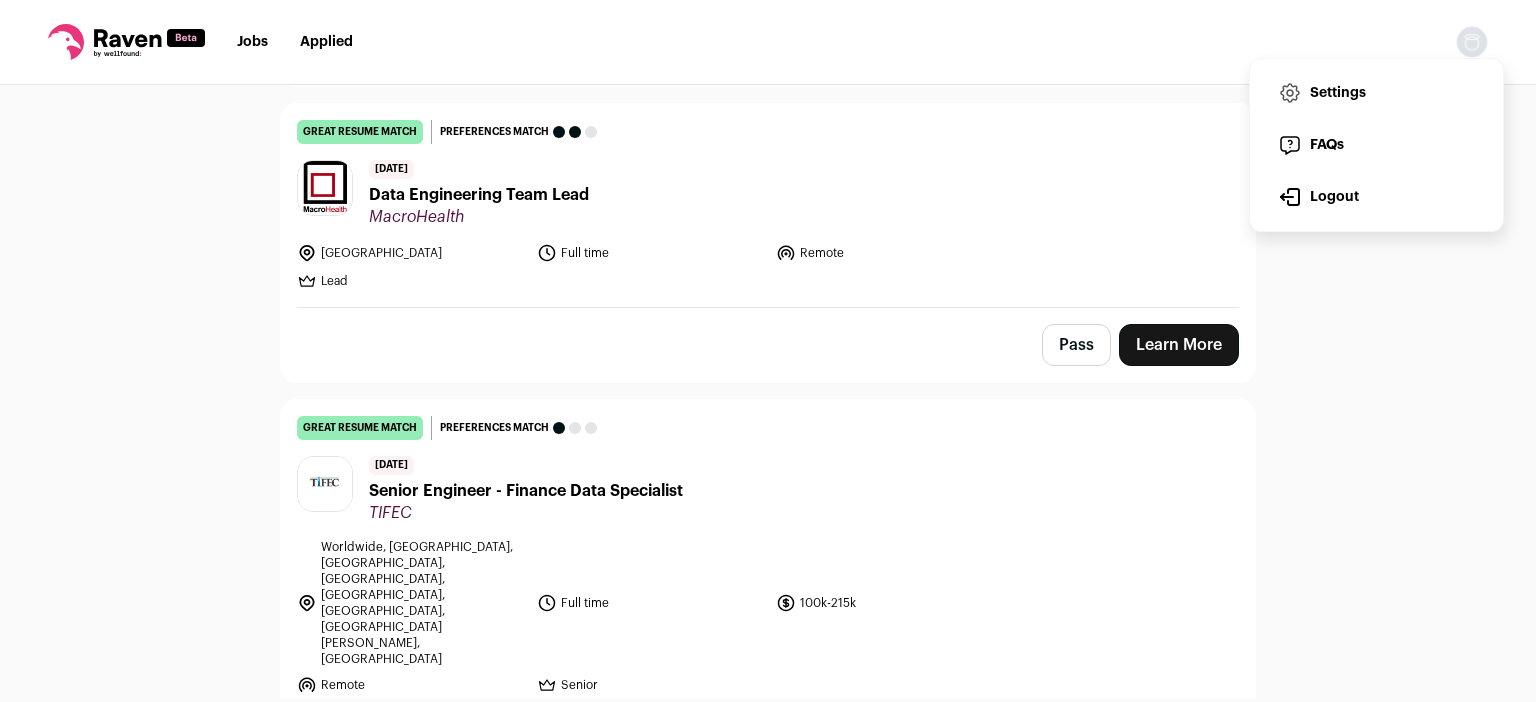 click on "Settings" at bounding box center [1376, 93] 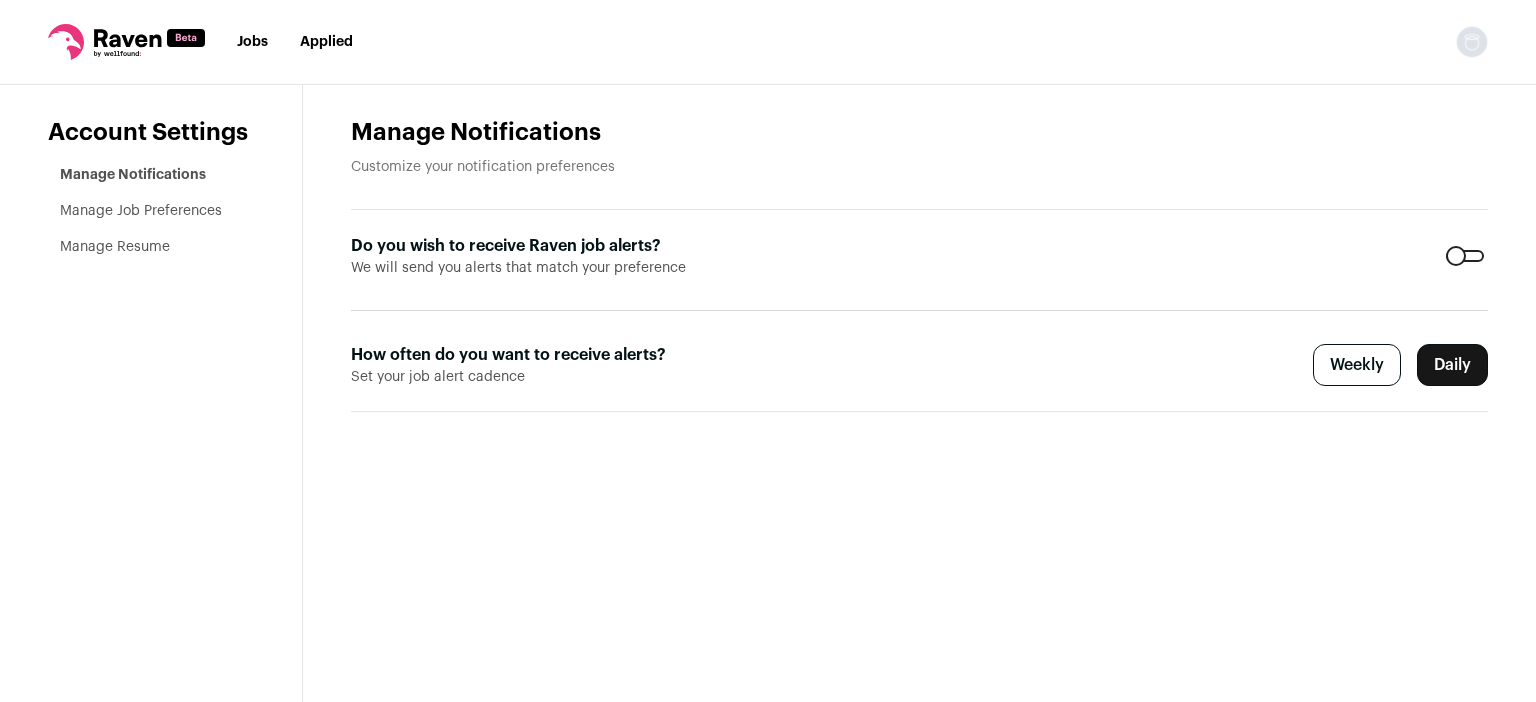 click on "Manage Job Preferences" at bounding box center [141, 211] 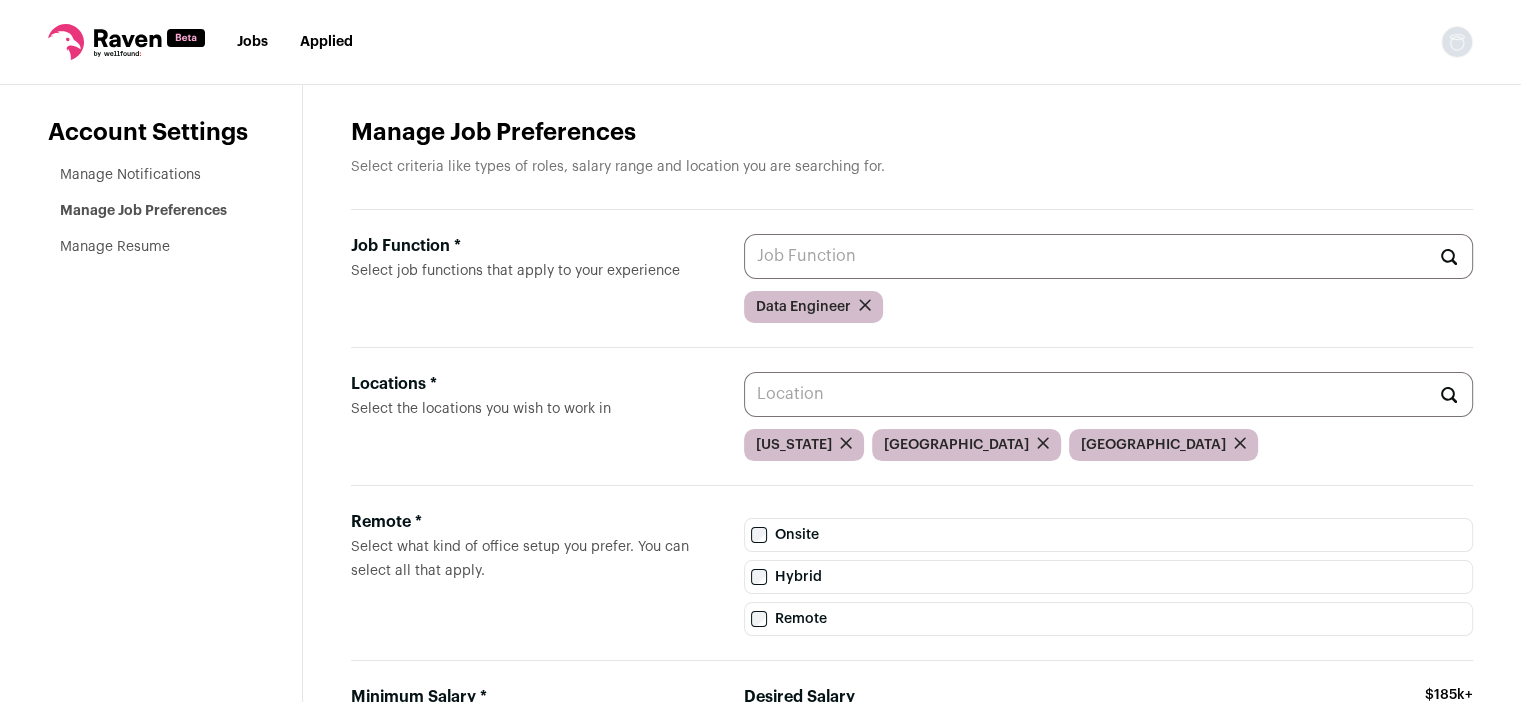 click on "Job Function *
Select job functions that apply to your experience" at bounding box center [1108, 256] 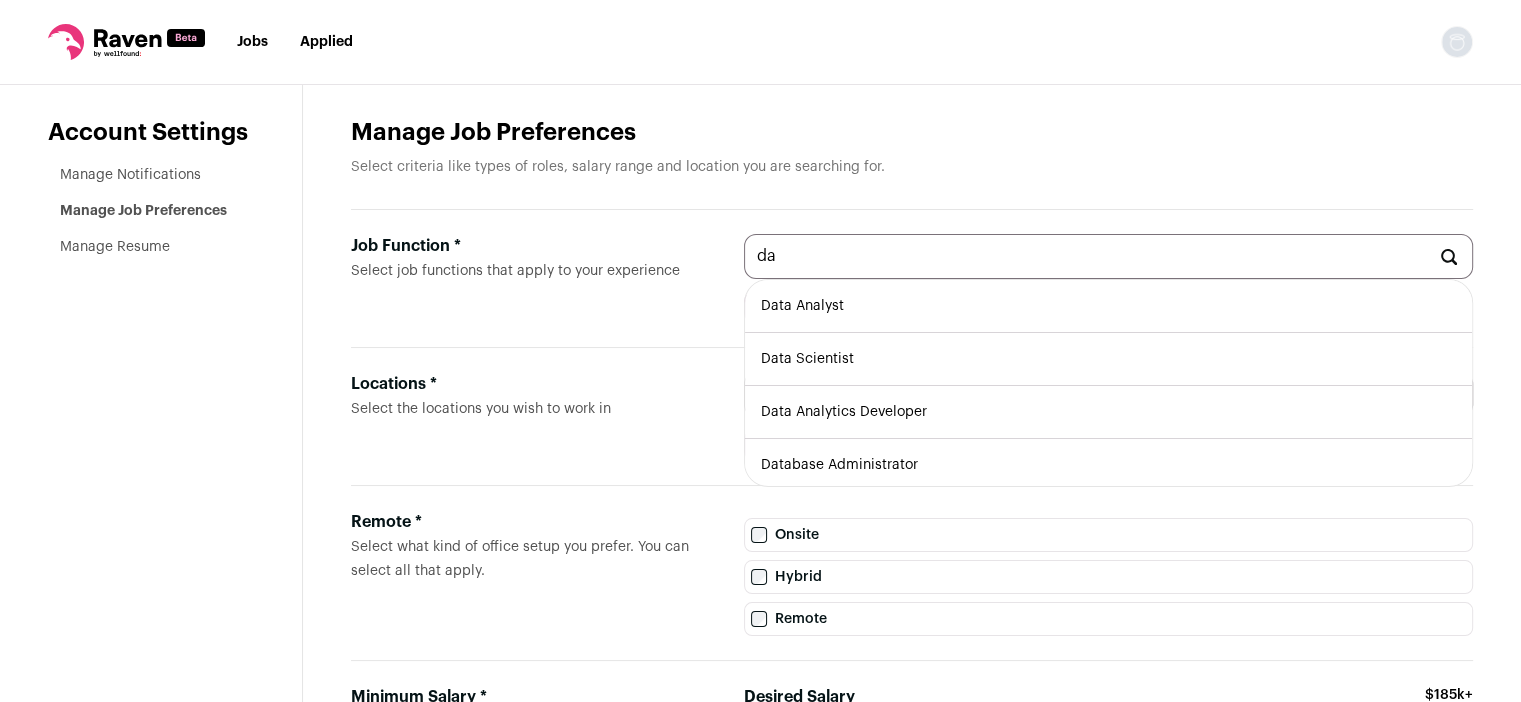 type on "d" 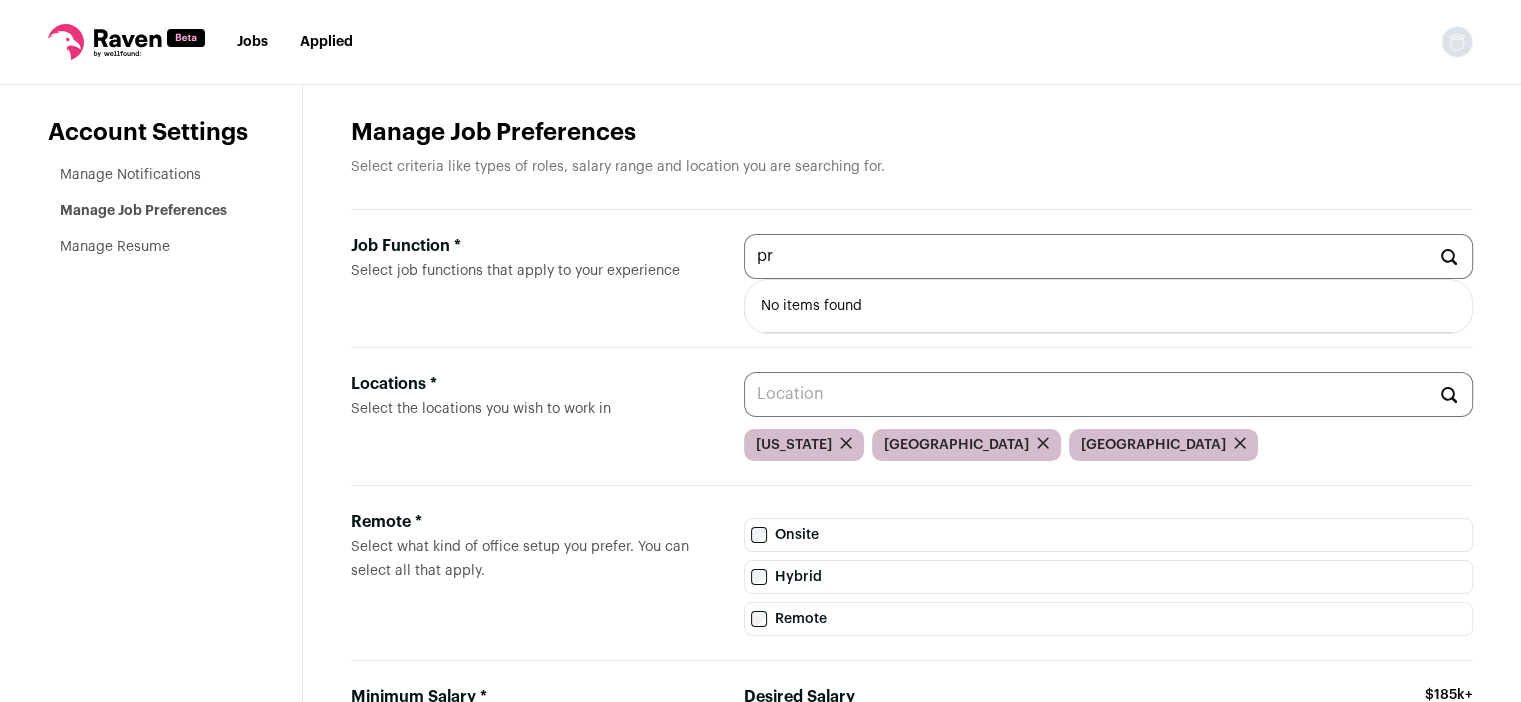 type on "p" 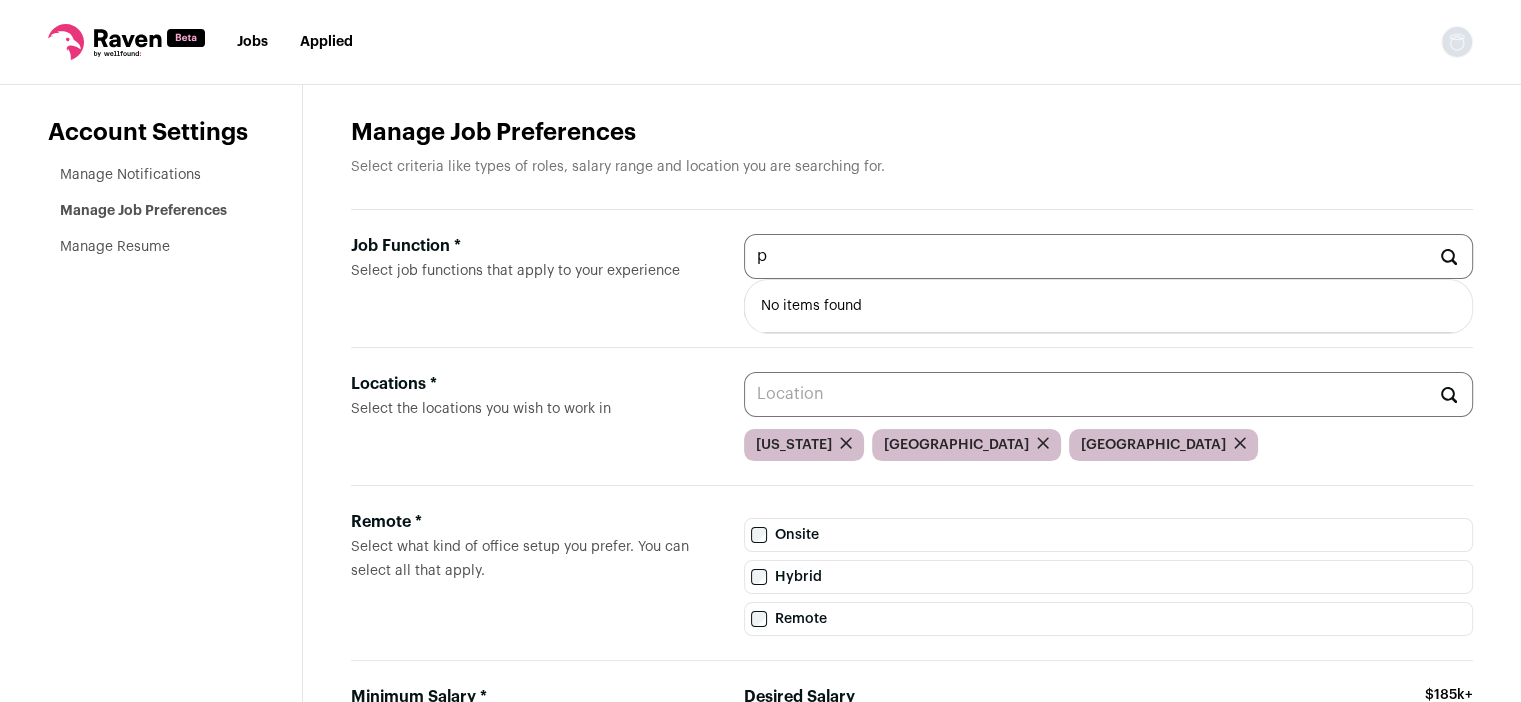 type 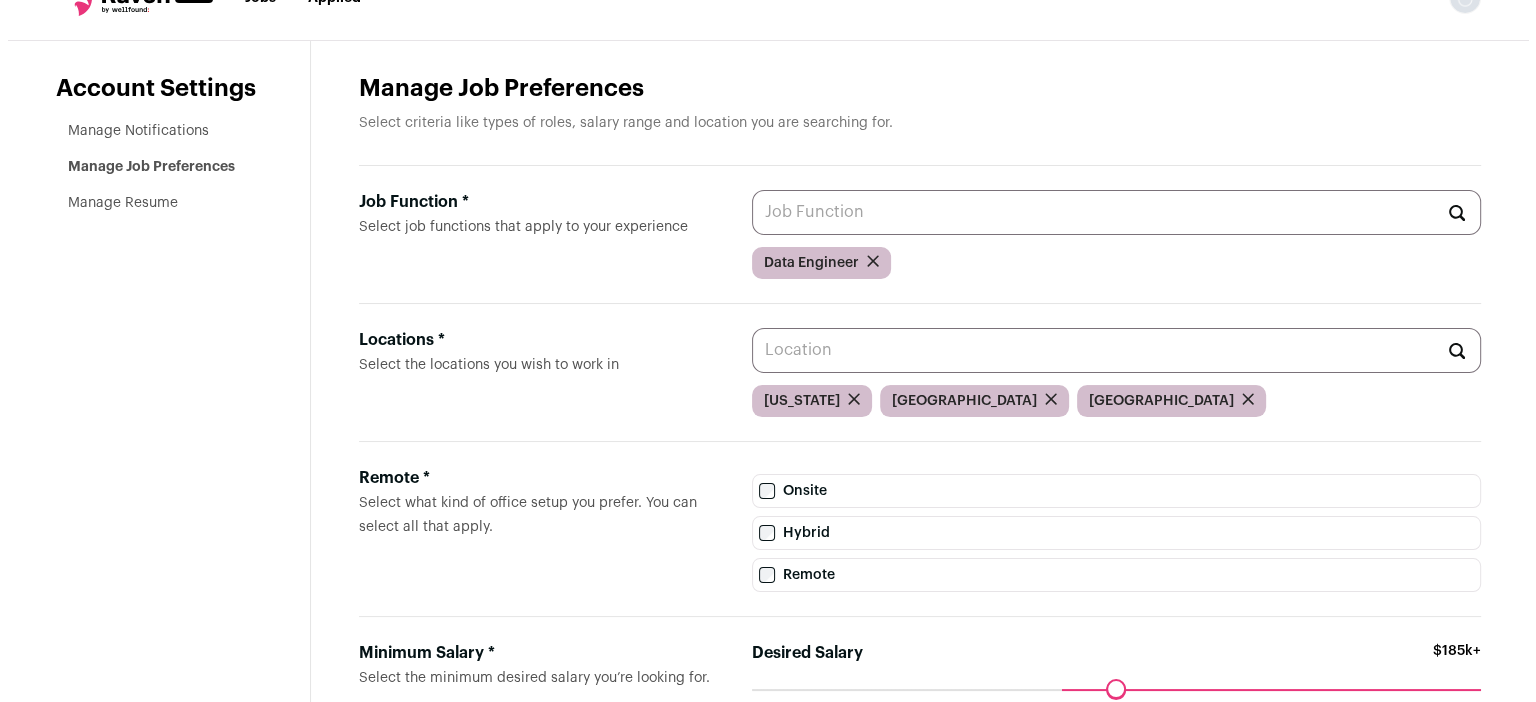 scroll, scrollTop: 0, scrollLeft: 0, axis: both 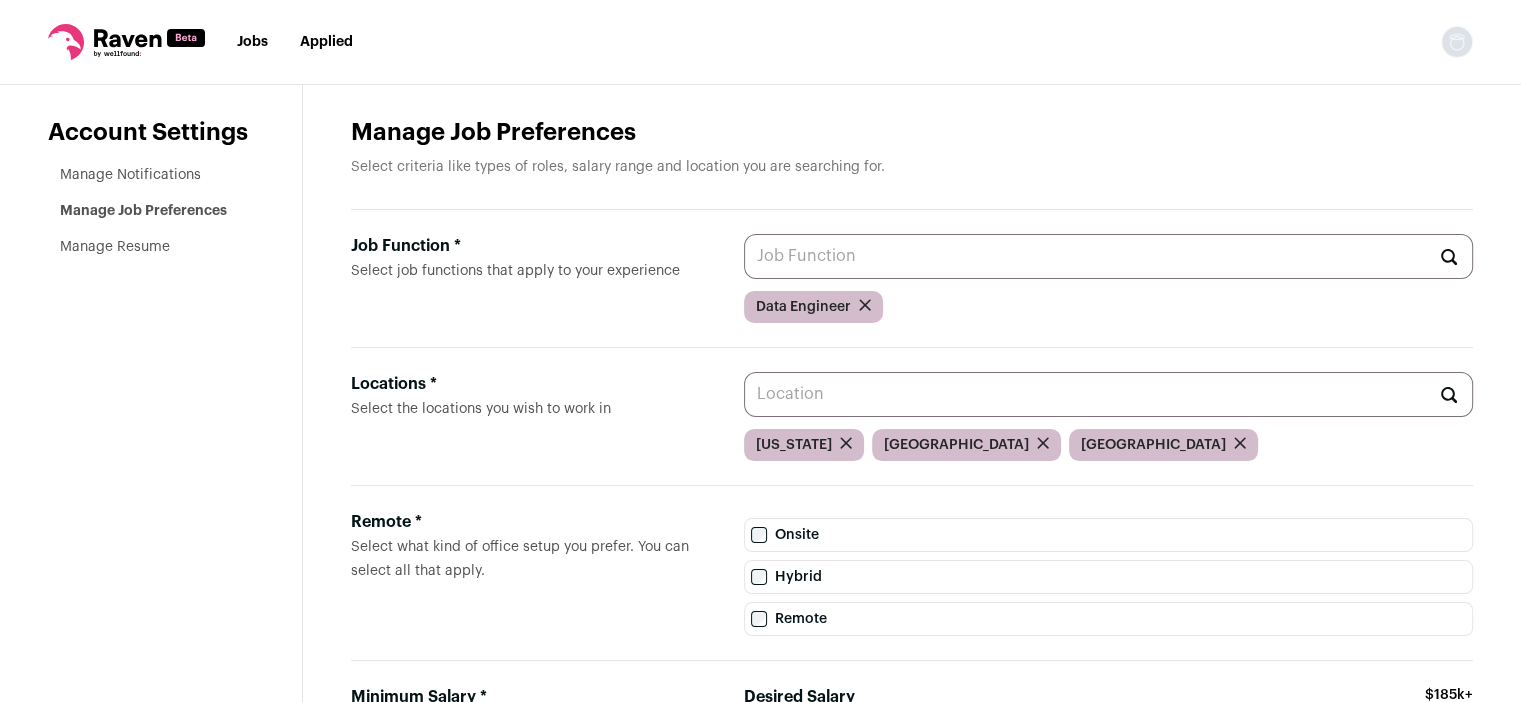 click on "Manage Resume" at bounding box center [115, 247] 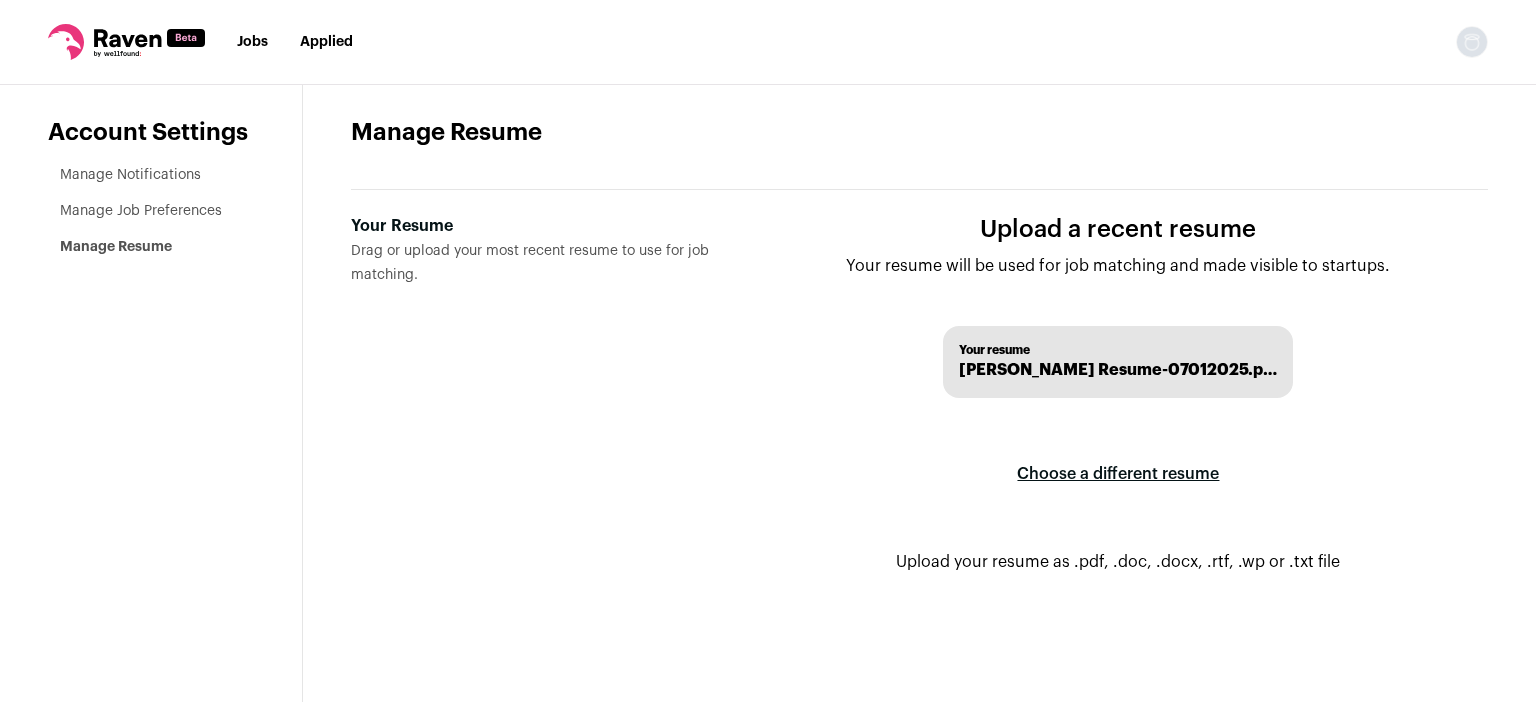 click on "Manage Notifications" at bounding box center [130, 175] 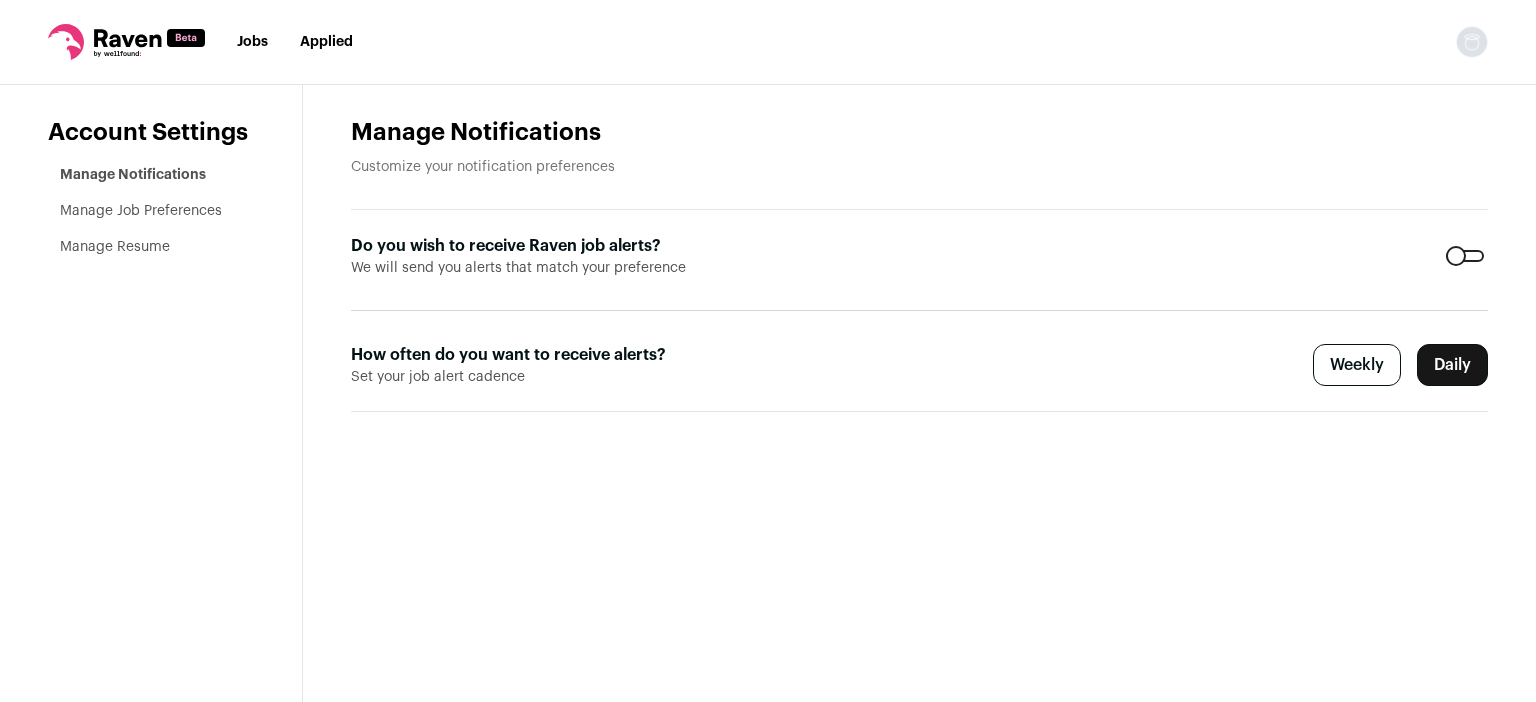 click on "Jobs" at bounding box center [252, 42] 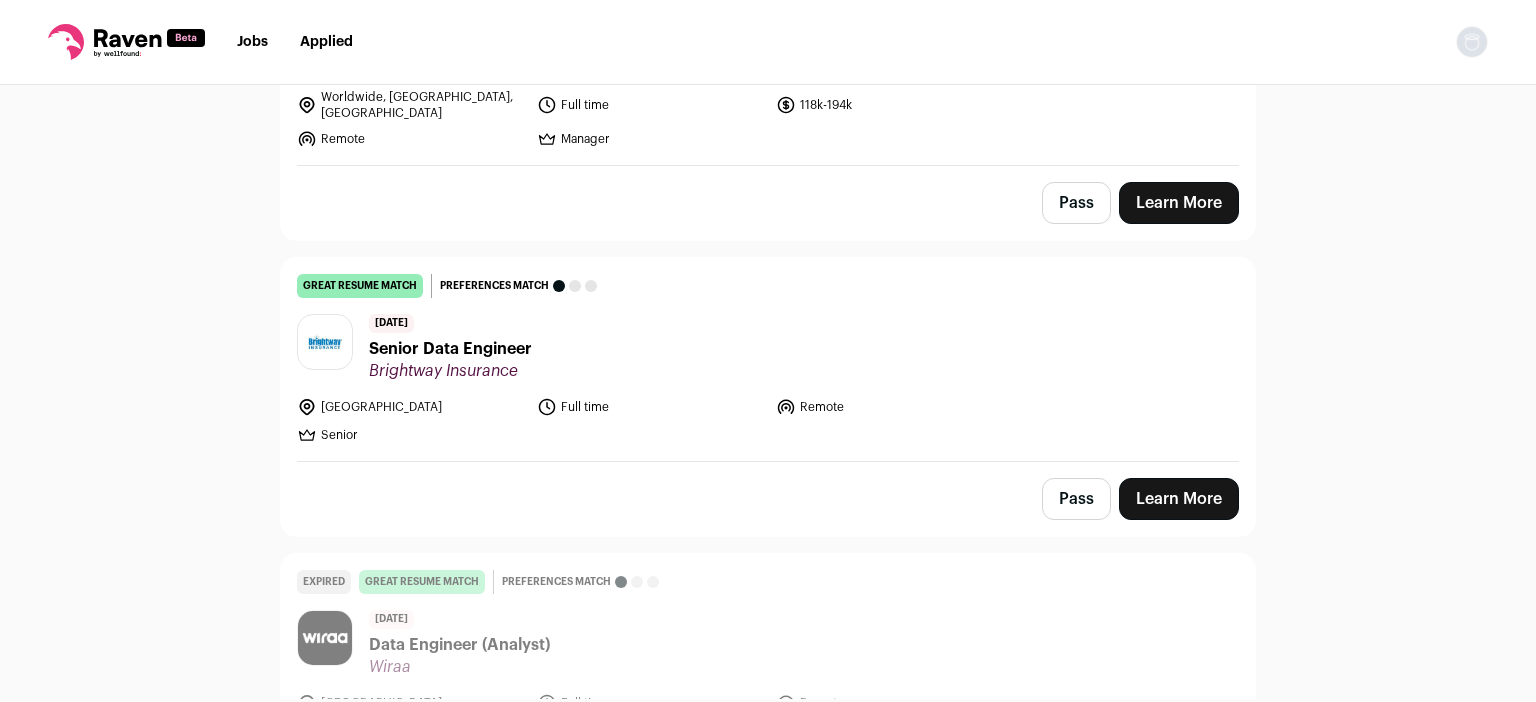 scroll, scrollTop: 0, scrollLeft: 0, axis: both 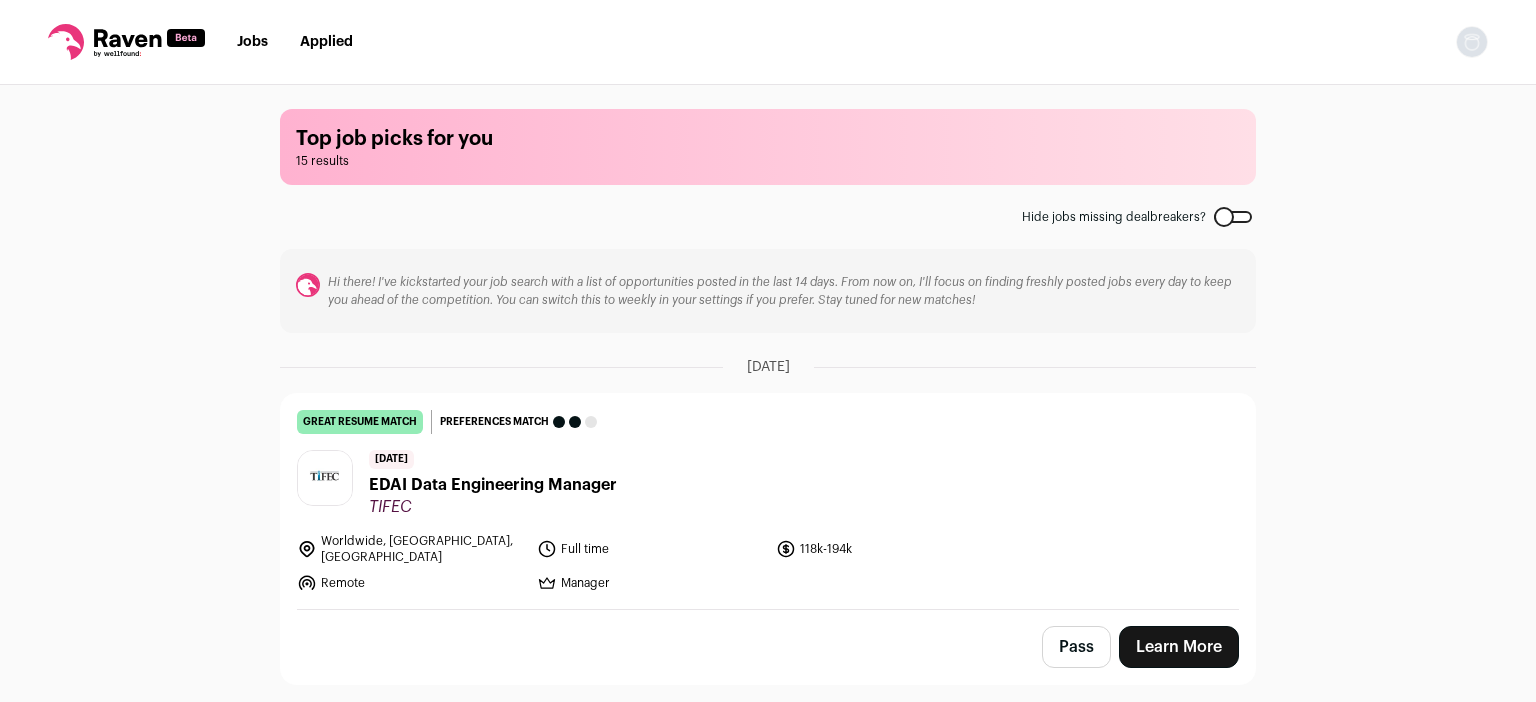 click at bounding box center [1233, 217] 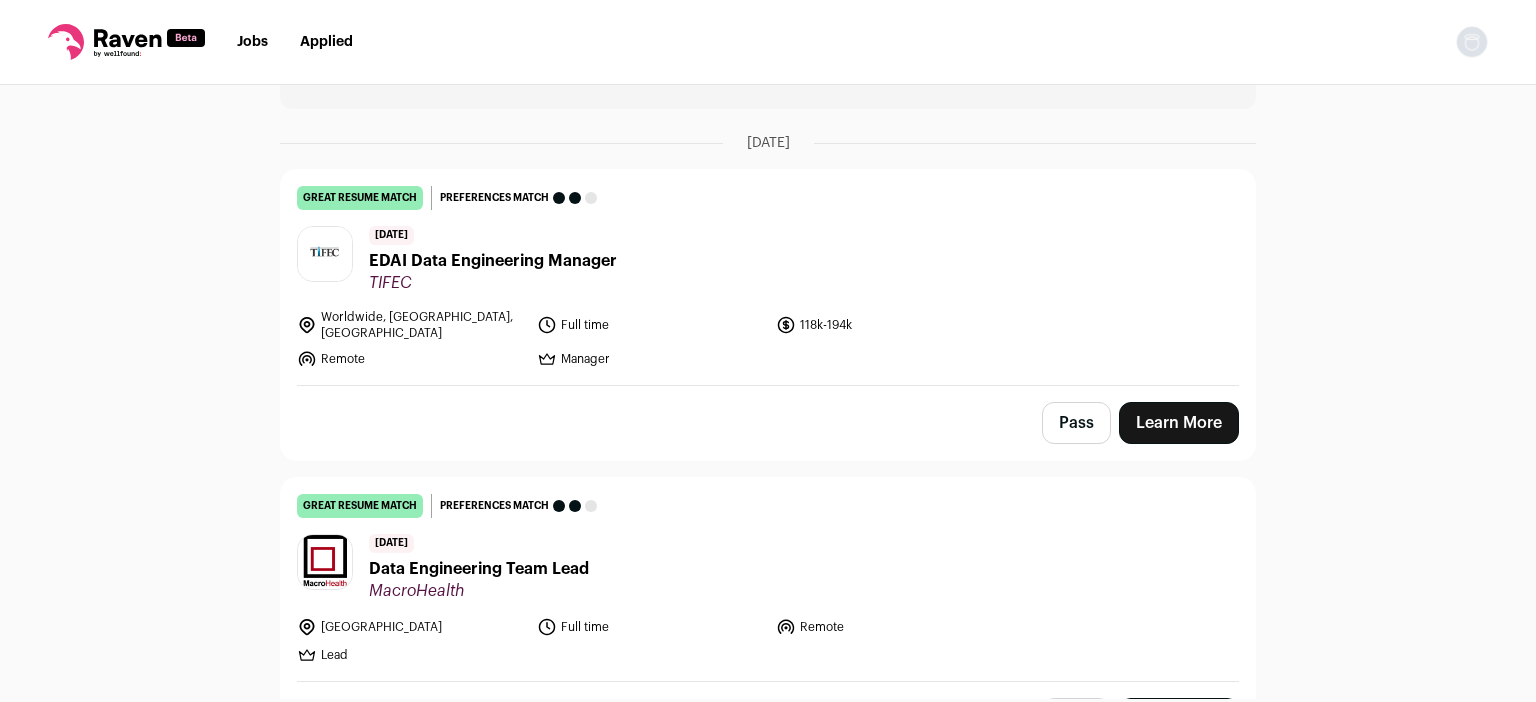 scroll, scrollTop: 268, scrollLeft: 0, axis: vertical 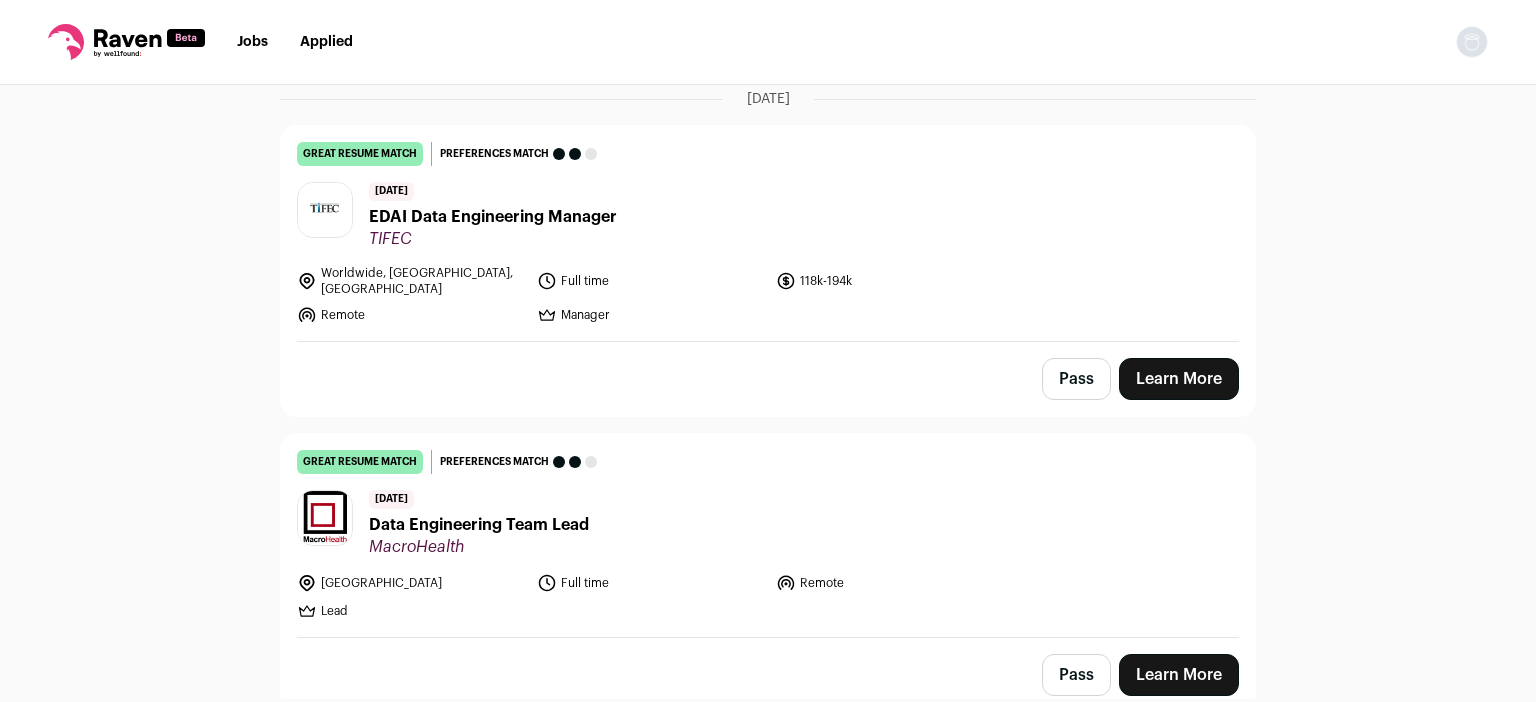 click on "Learn More" at bounding box center (1179, 379) 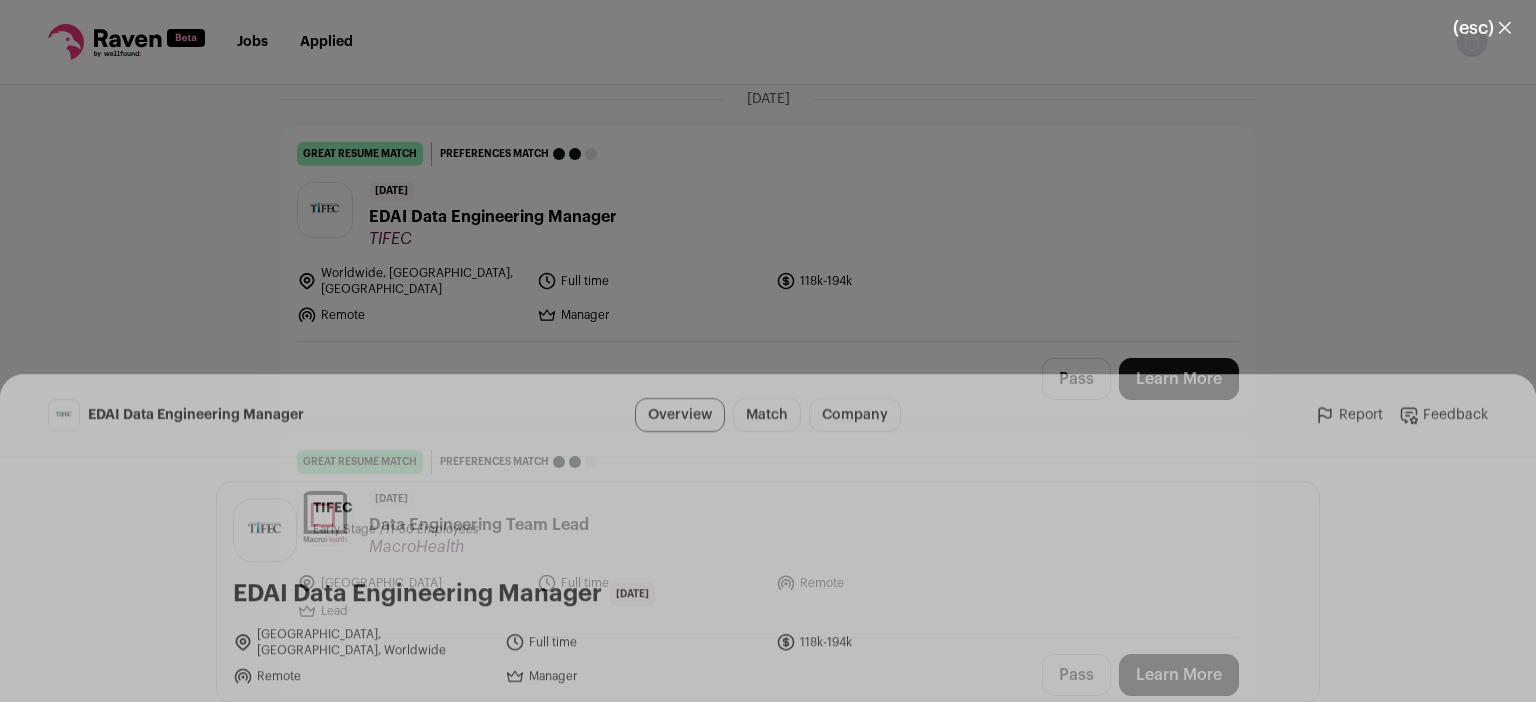 click on "I'm Interested" at bounding box center (811, 665) 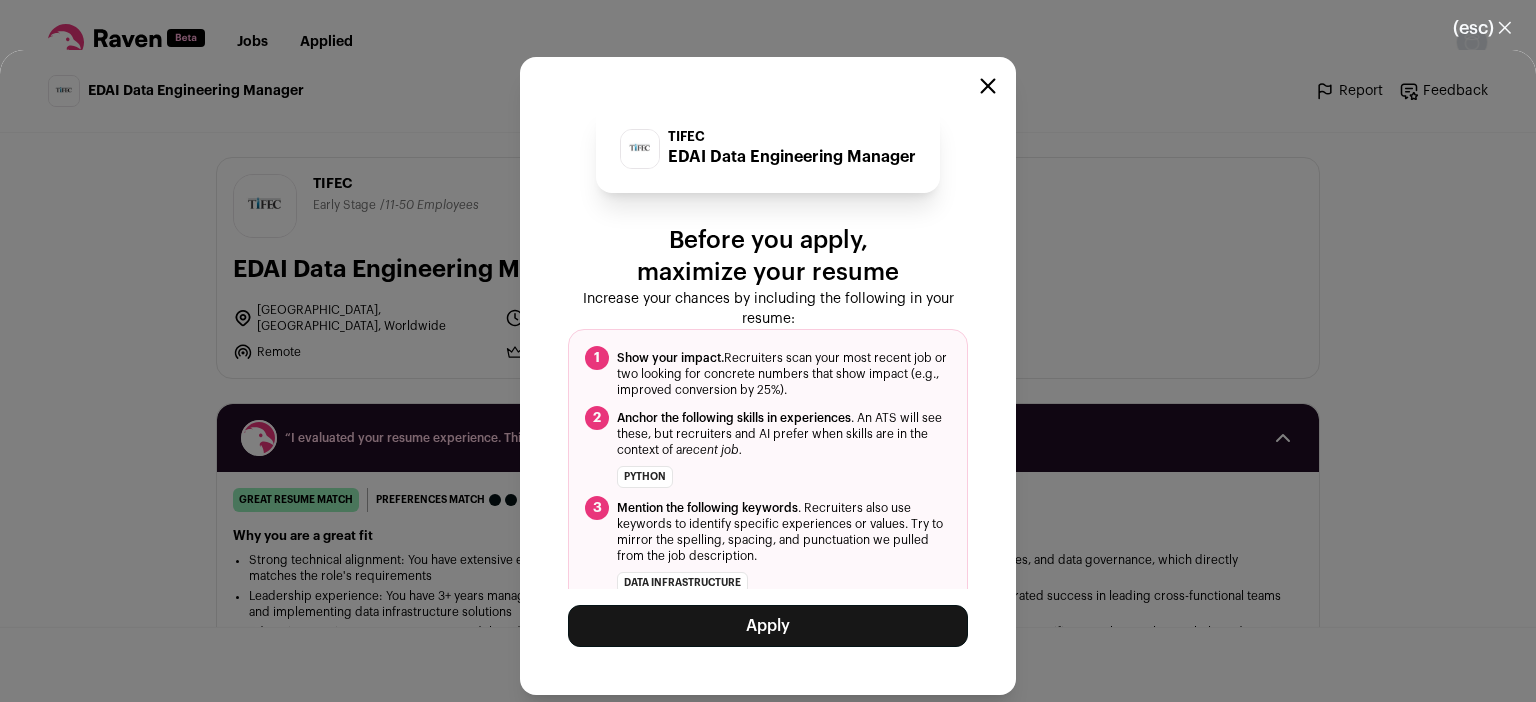 scroll, scrollTop: 22, scrollLeft: 0, axis: vertical 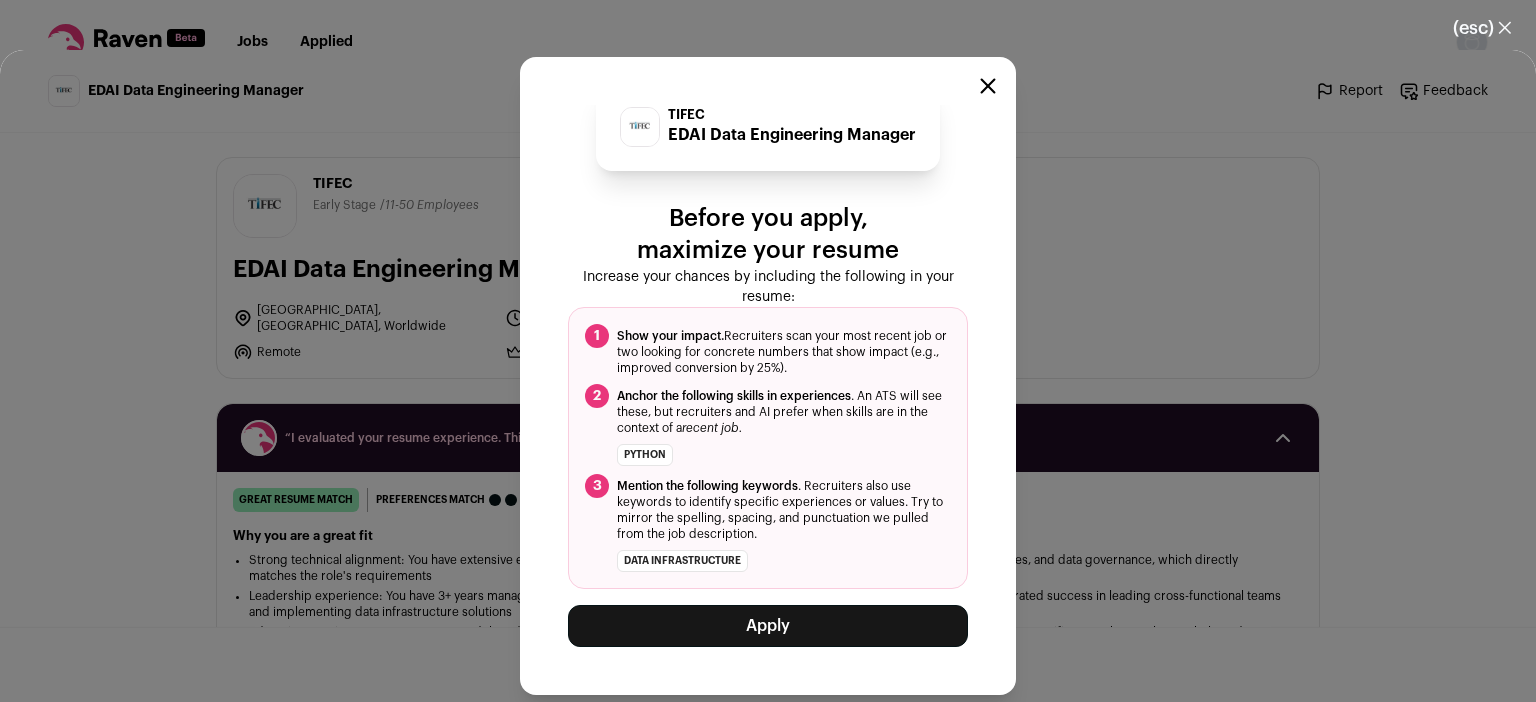 click 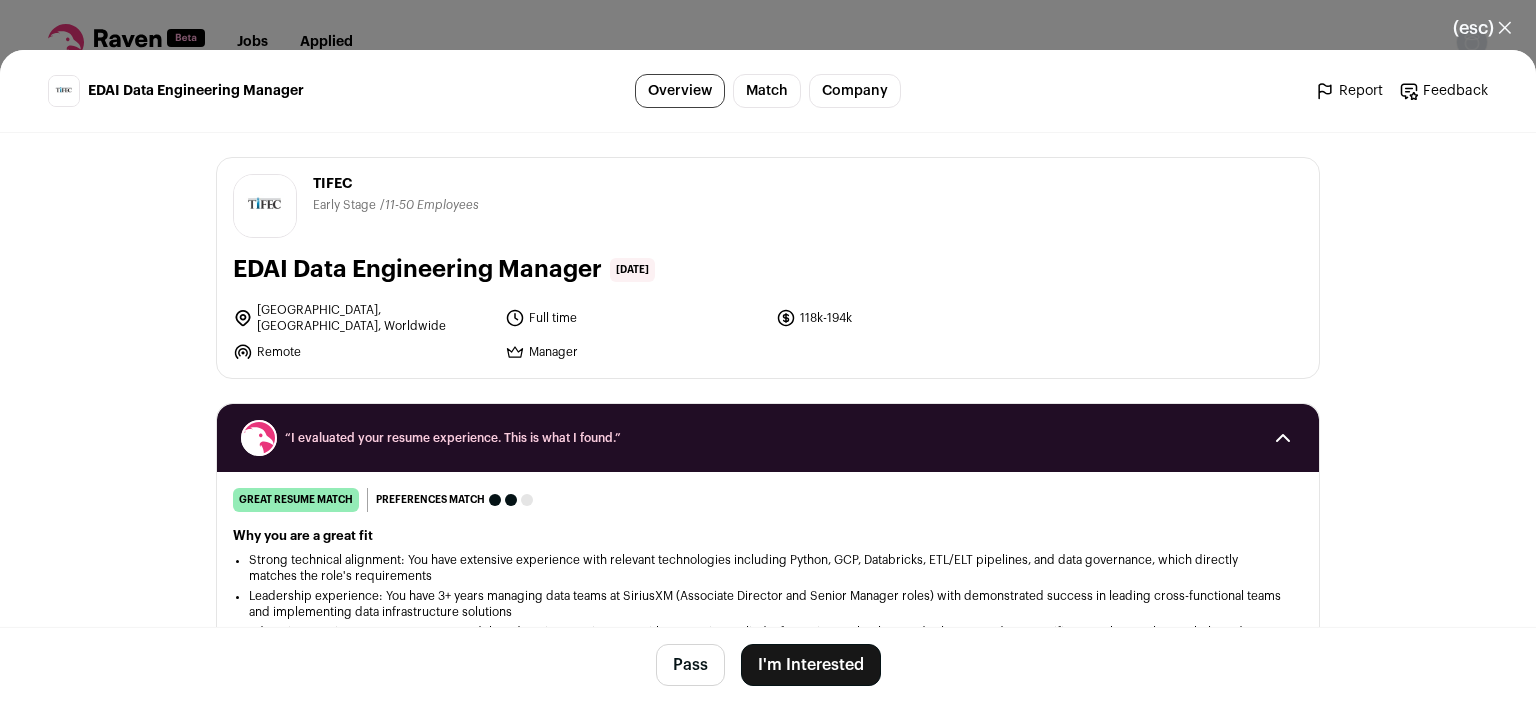 click on "Match" at bounding box center [767, 91] 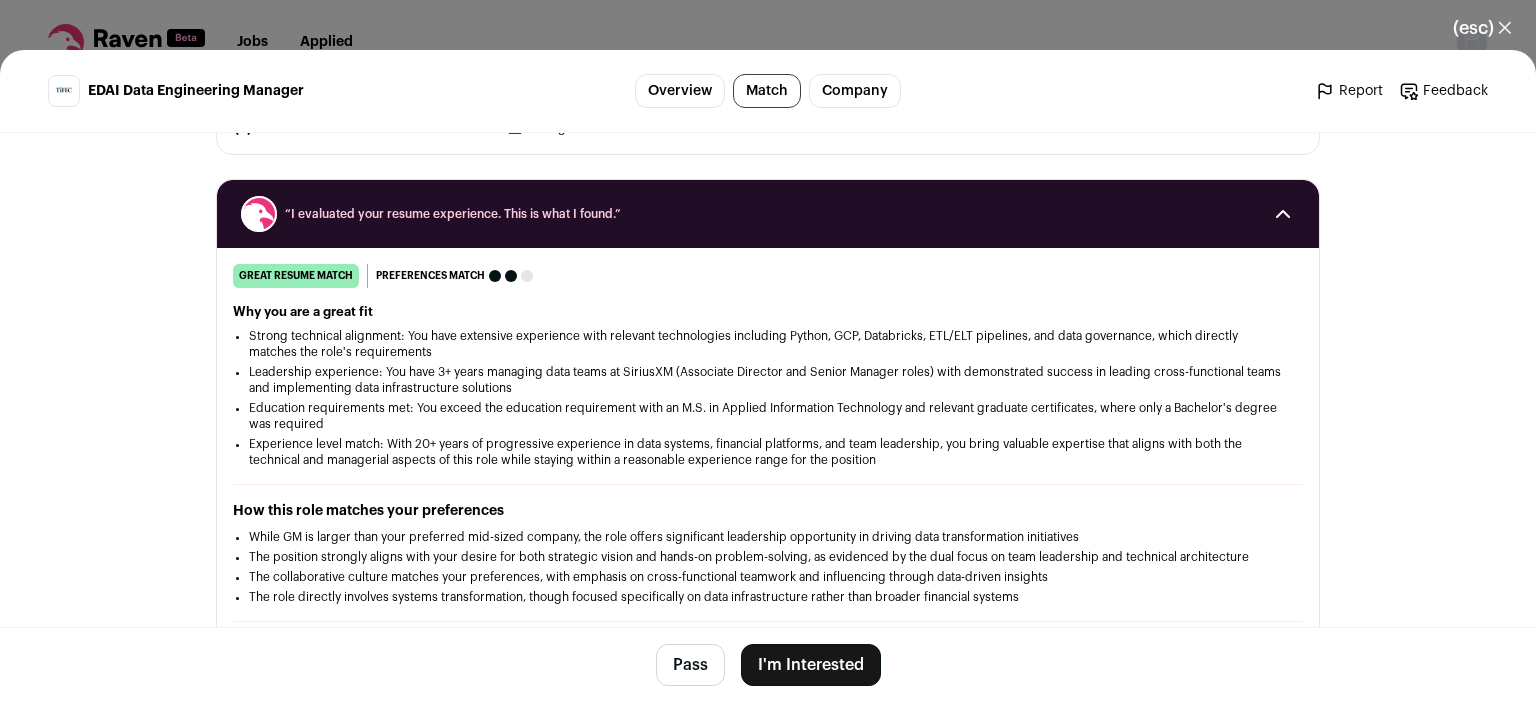 scroll, scrollTop: 244, scrollLeft: 0, axis: vertical 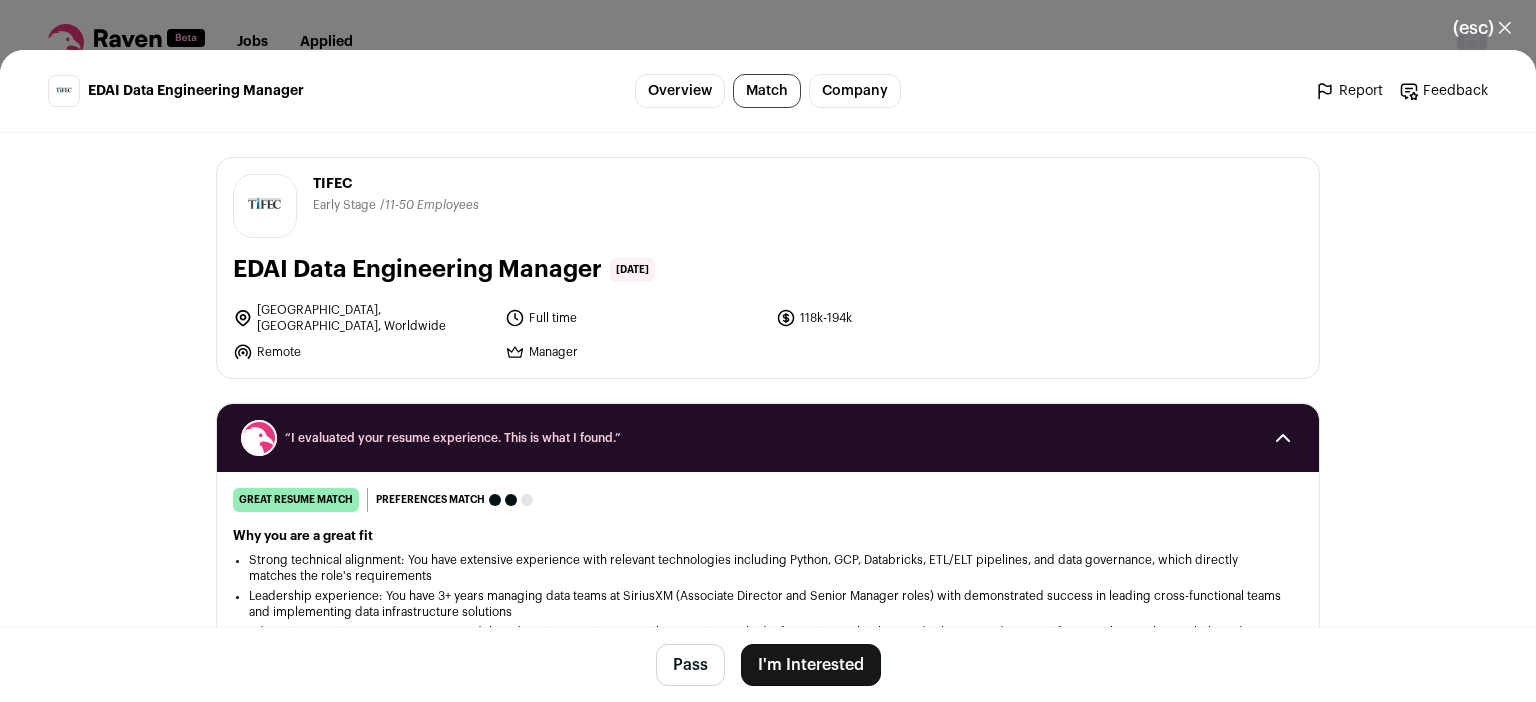 click on "(esc) ✕" at bounding box center [1482, 28] 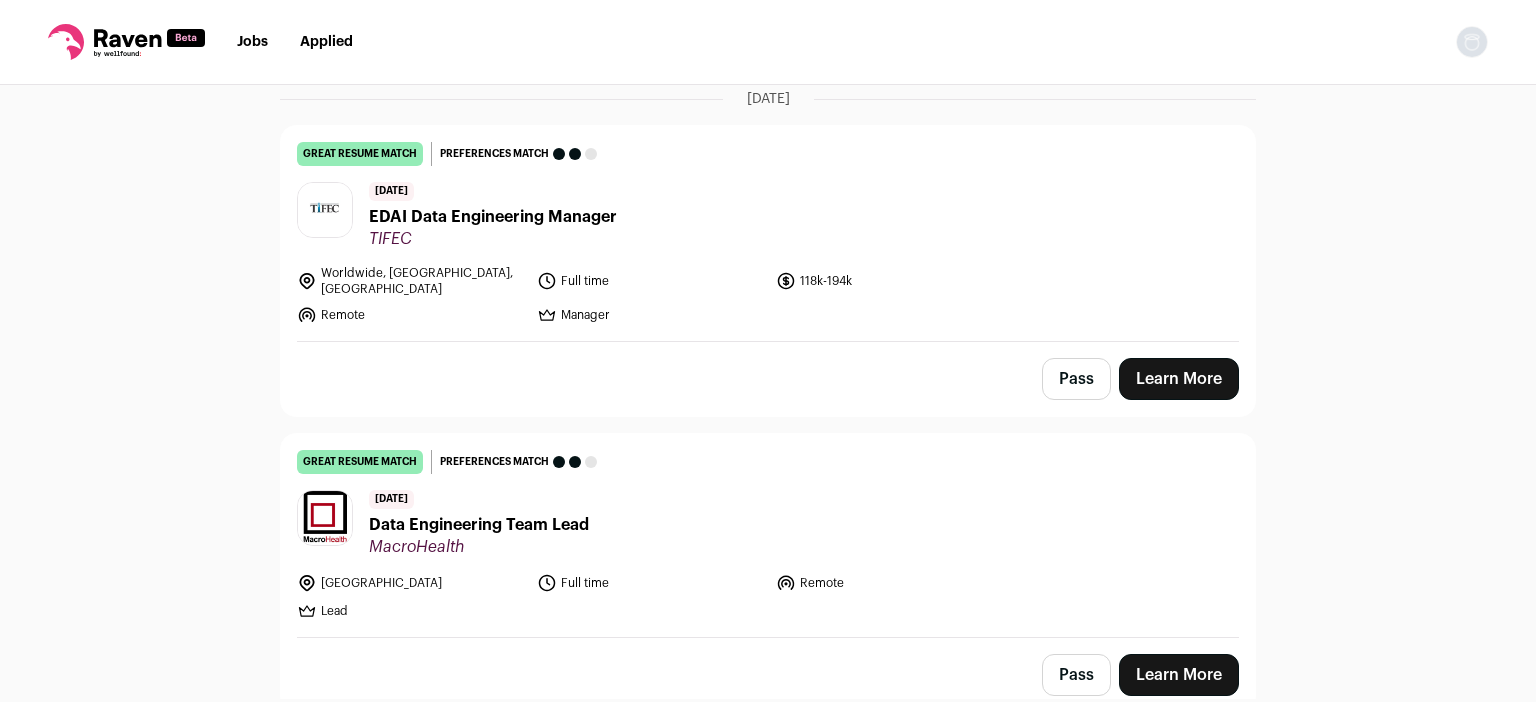 click on "Jobs" at bounding box center [252, 42] 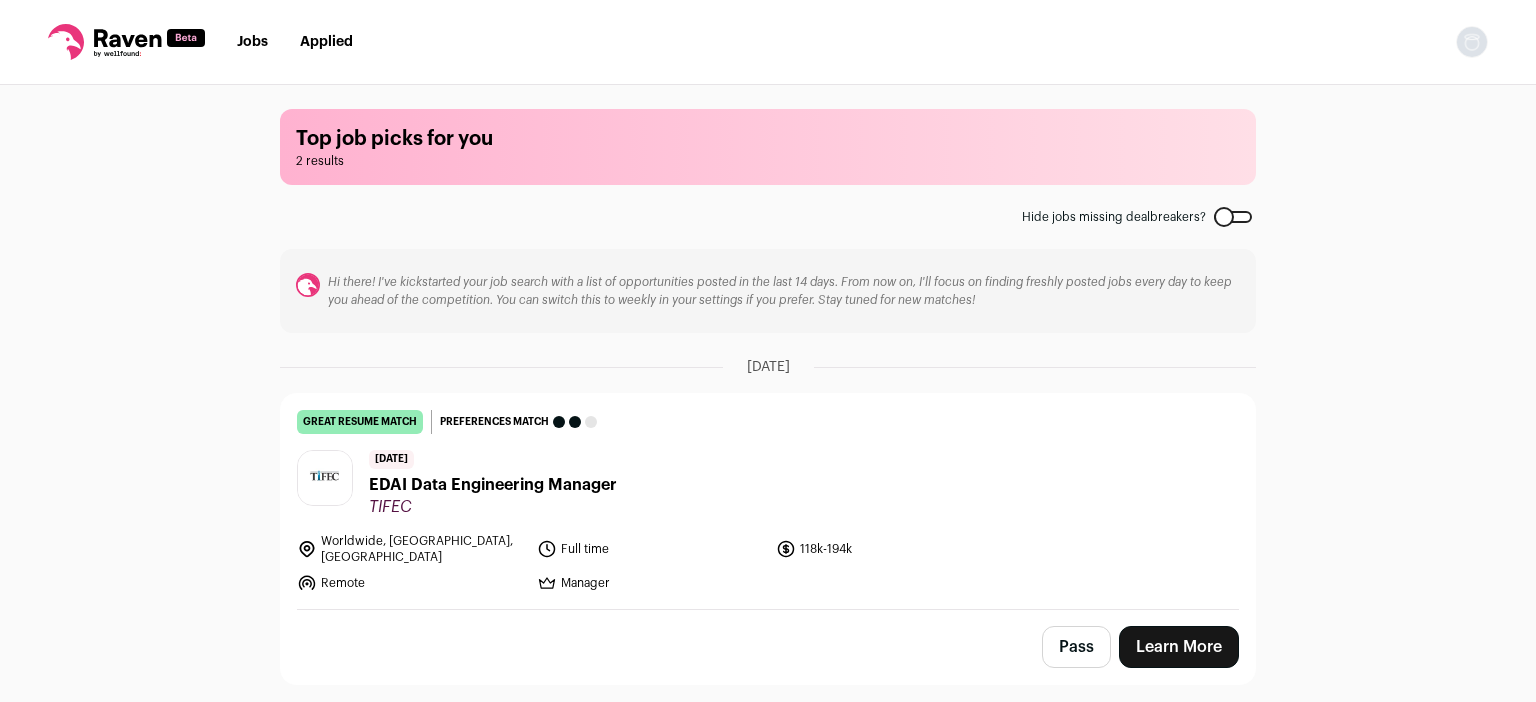 click at bounding box center (1472, 42) 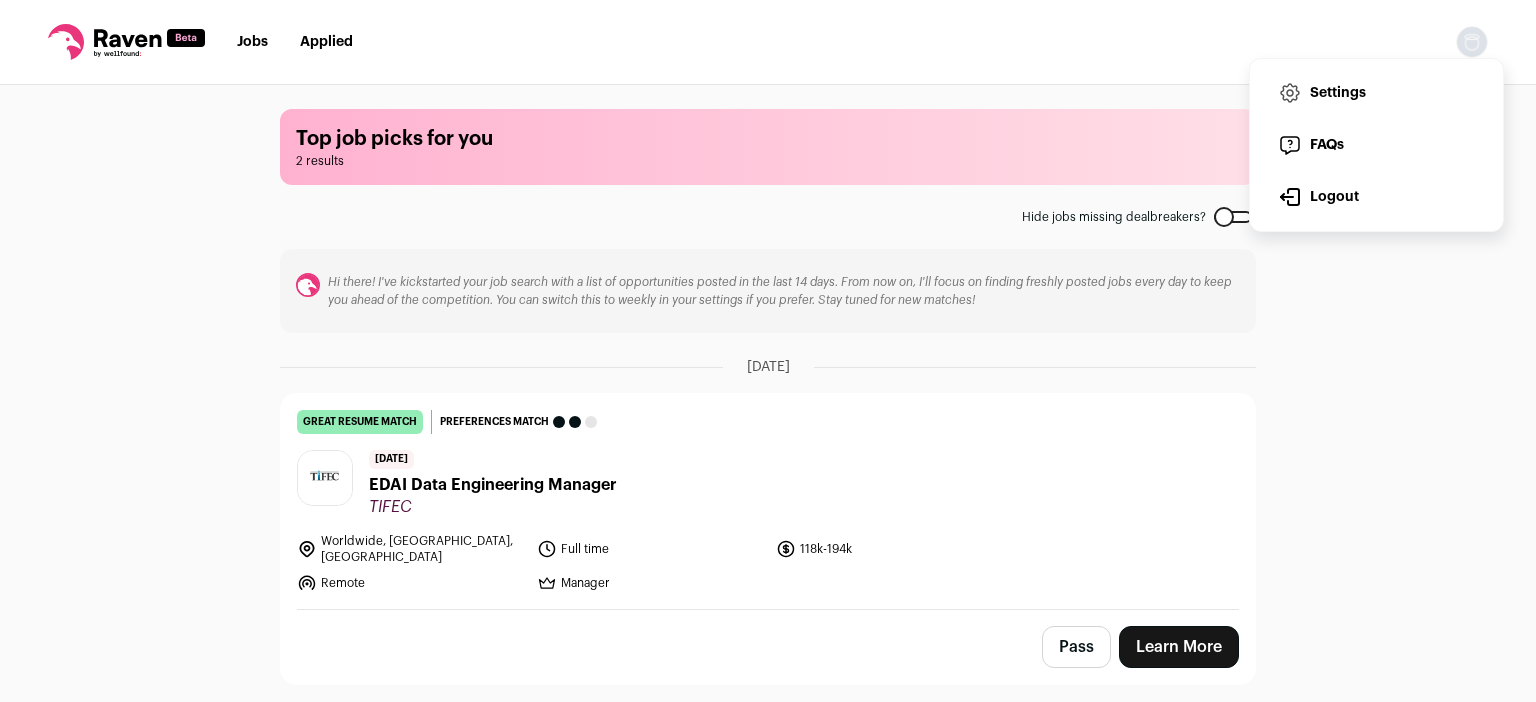 click on "Top job picks for you
2 results
Hide jobs missing dealbreakers?
Hi there! I've kickstarted your job search with a list of opportunities posted in the last 14 days. From now on, I'll focus on finding freshly posted jobs every day to keep you ahead of the competition. You can switch this to weekly in your settings if you prefer. Stay tuned for new matches!
[DATE]
great resume match
You meet the must-have requirements, the nice-to-have requirements, and are a strong fit for the job responsibilities. You may still want some resume edits to stand out, but your resume is a strong match as-is." at bounding box center (768, 392) 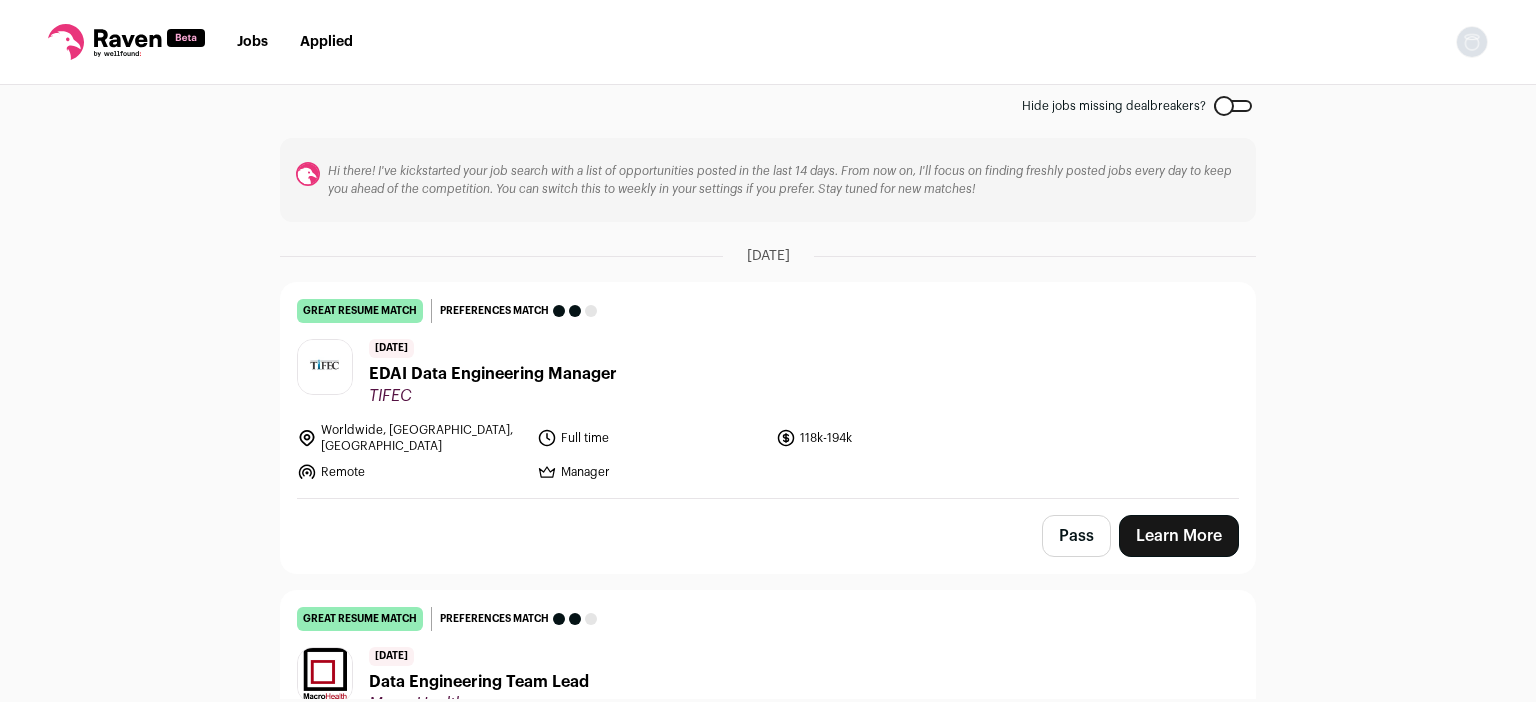 scroll, scrollTop: 0, scrollLeft: 0, axis: both 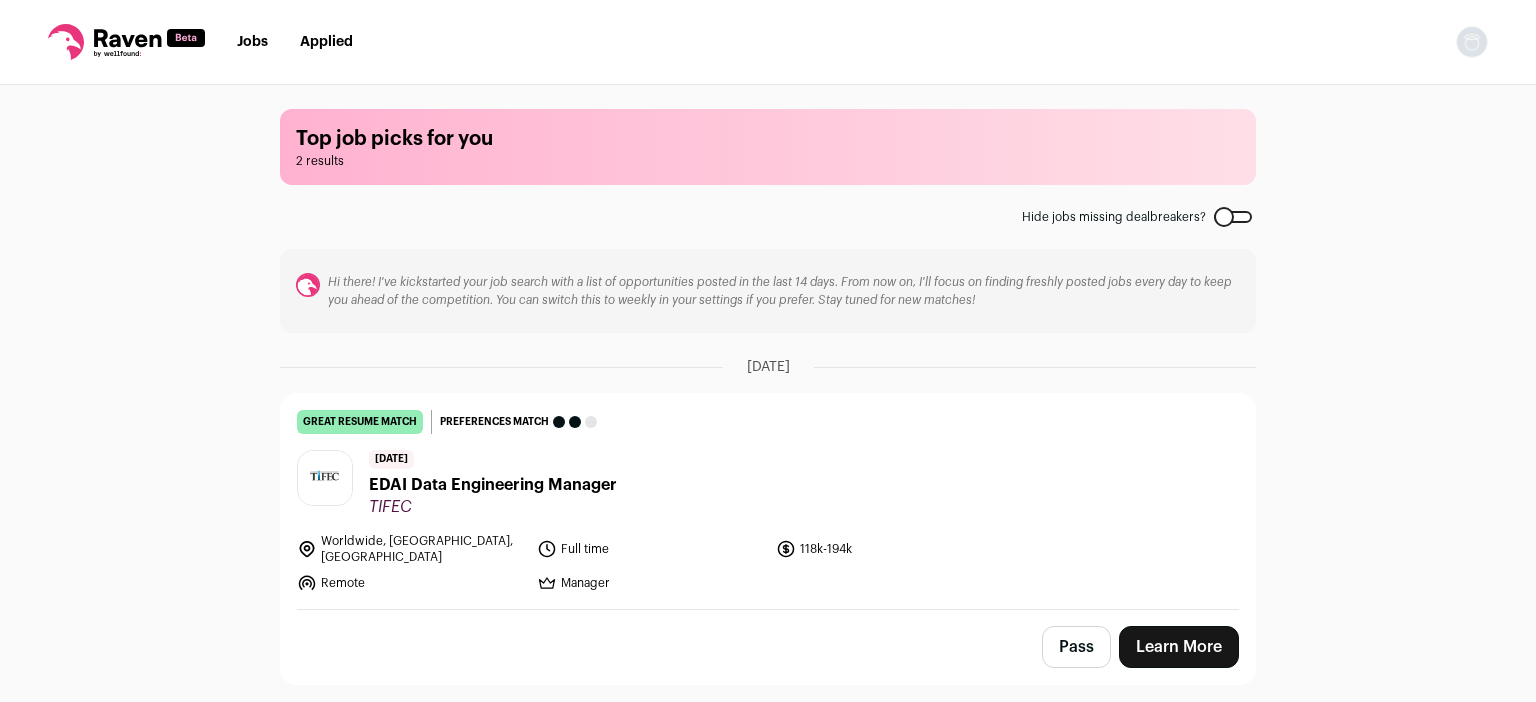 click on "118k-194k" at bounding box center (890, 549) 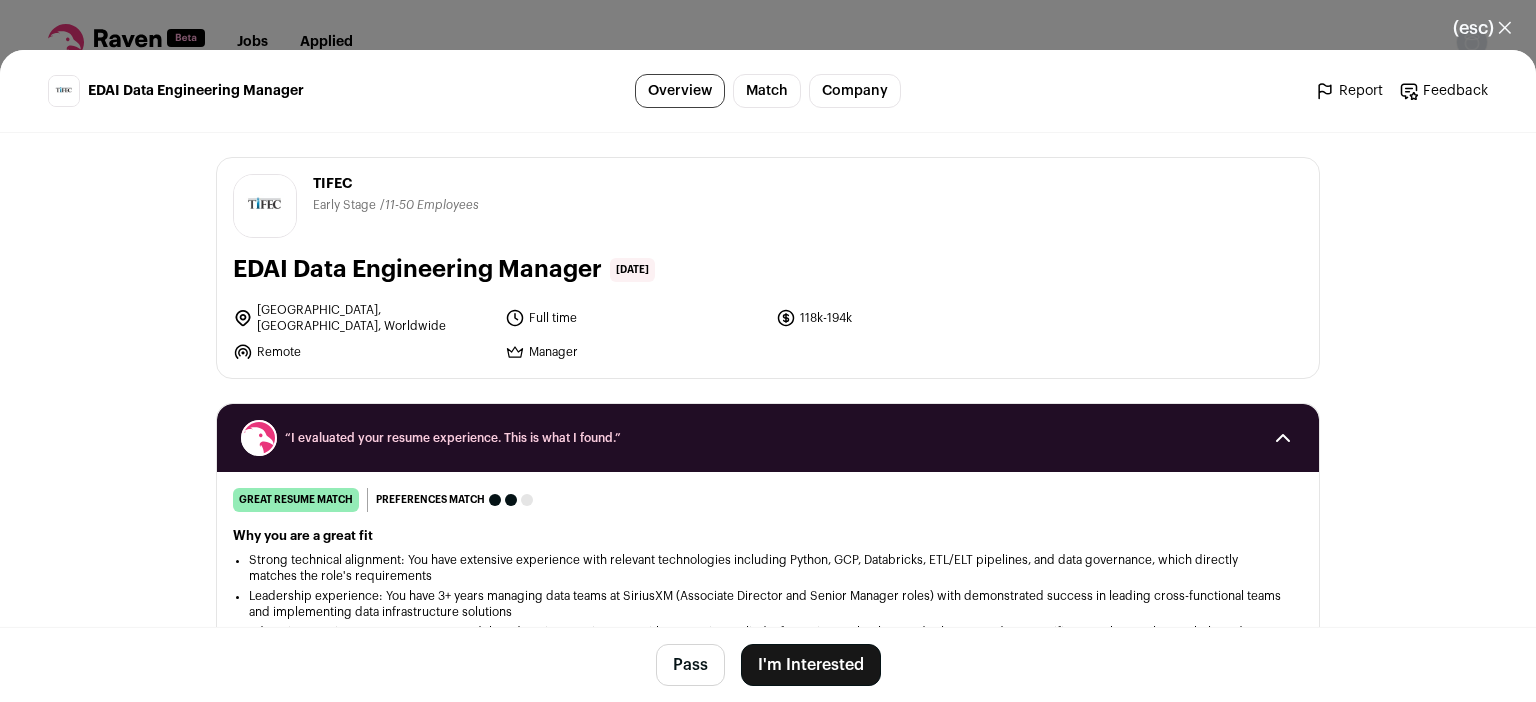 click on "(esc) ✕" at bounding box center (1482, 28) 